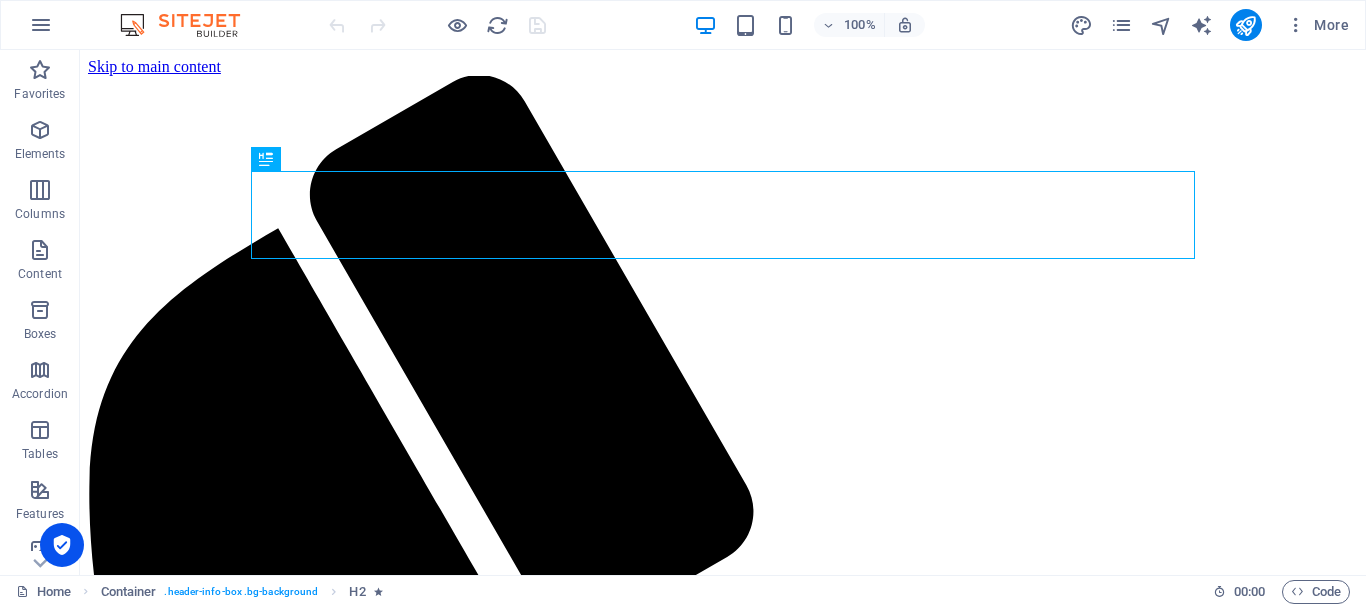 scroll, scrollTop: 0, scrollLeft: 0, axis: both 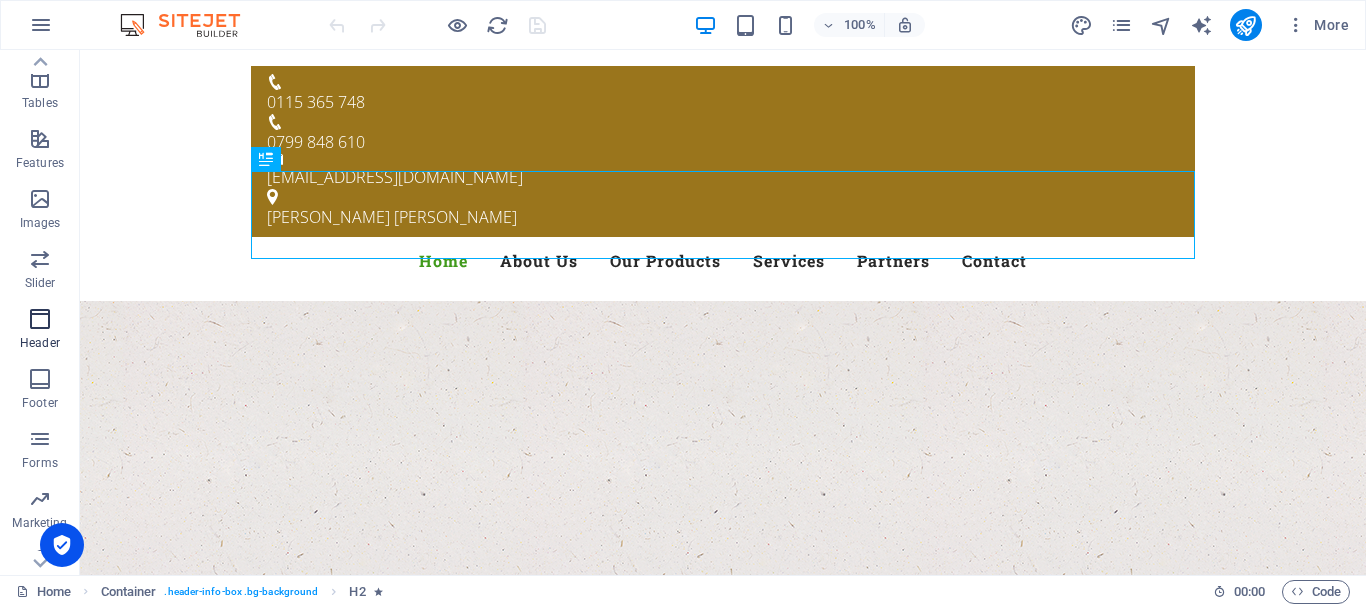 click at bounding box center [40, 319] 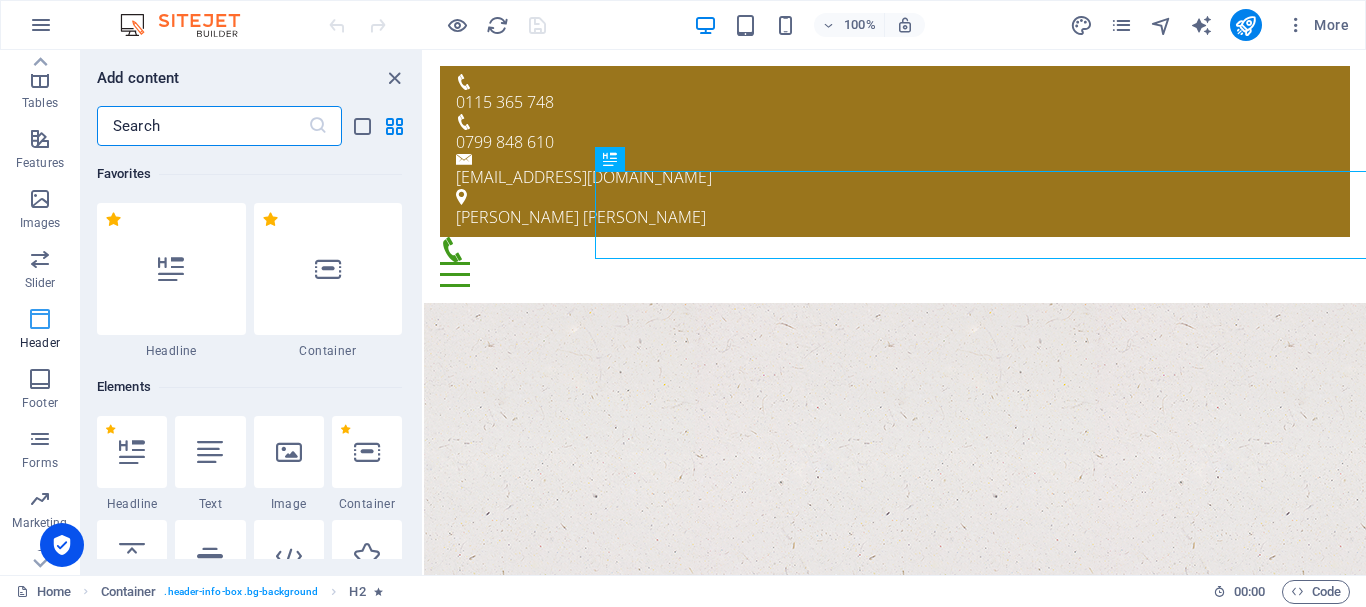 scroll, scrollTop: 351, scrollLeft: 0, axis: vertical 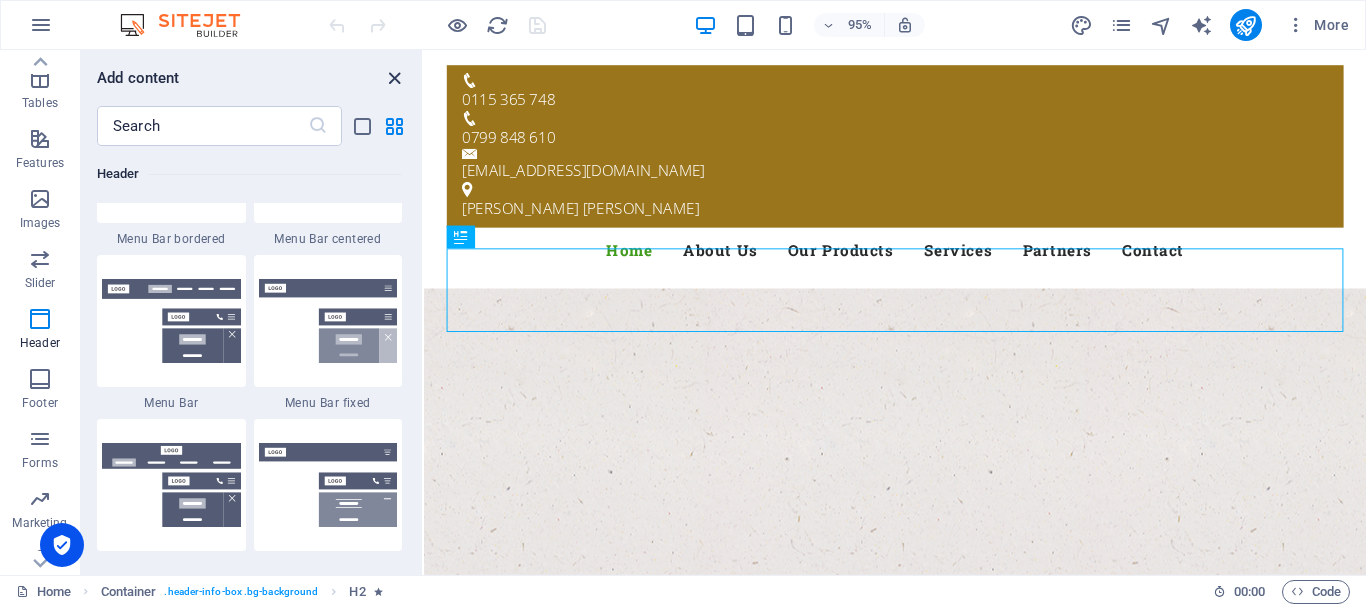 click at bounding box center (394, 78) 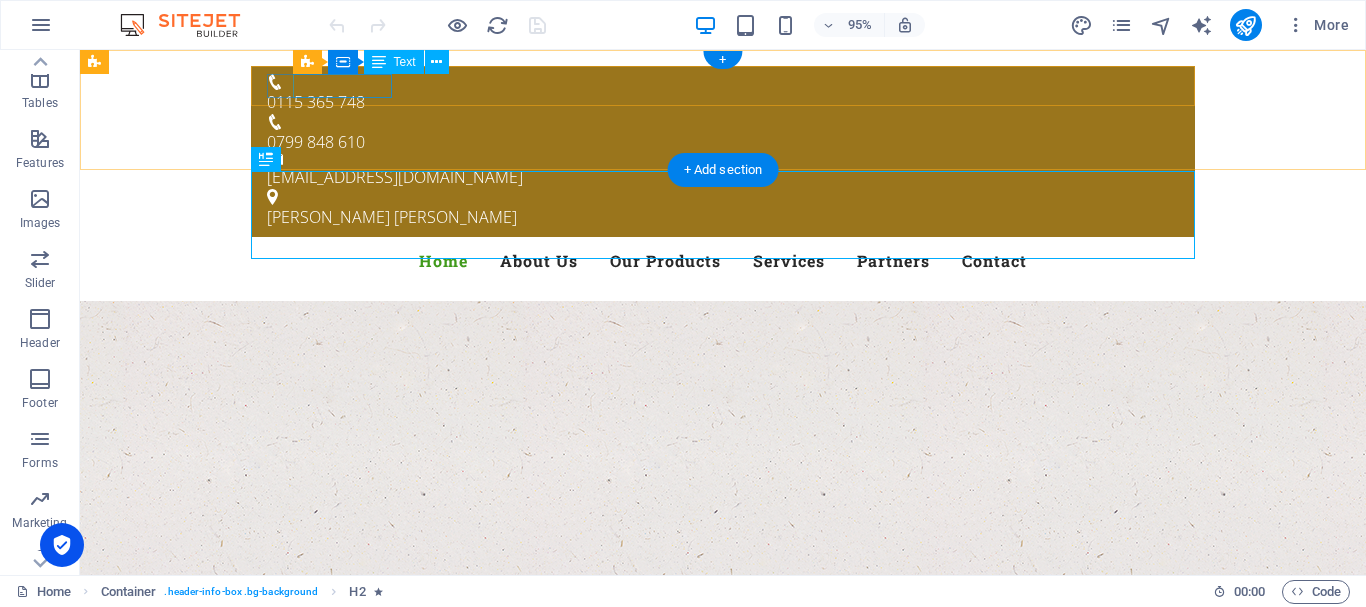 scroll, scrollTop: 351, scrollLeft: 0, axis: vertical 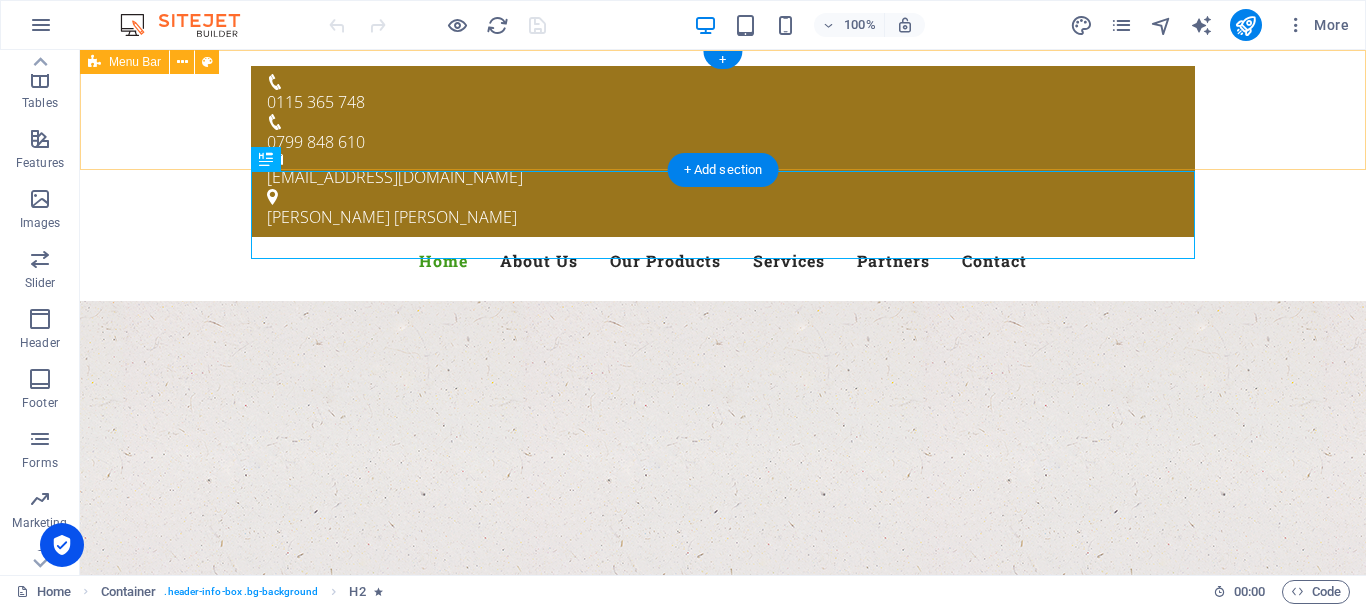 click on "0115 365 748 0799 848 610 [EMAIL_ADDRESS][DOMAIN_NAME] [GEOGRAPHIC_DATA][PERSON_NAME] Home About Us Our Products Services Partners Contact" at bounding box center [723, 175] 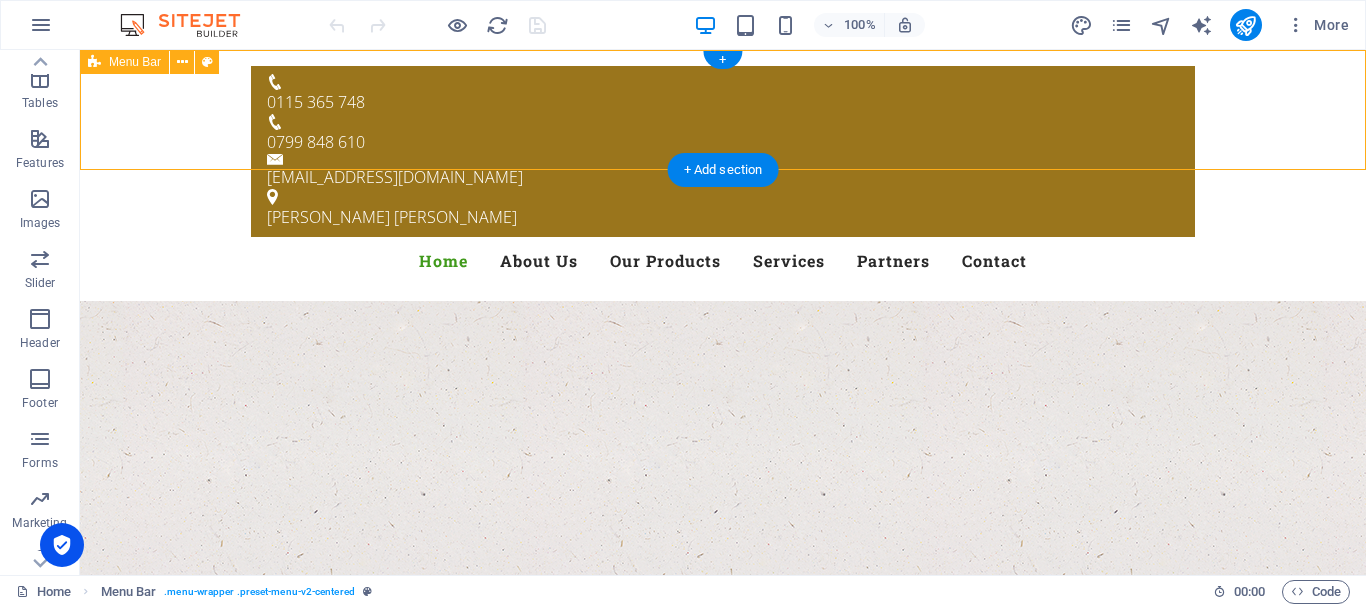 click on "0115 365 748 0799 848 610 [EMAIL_ADDRESS][DOMAIN_NAME] [GEOGRAPHIC_DATA][PERSON_NAME] Home About Us Our Products Services Partners Contact" at bounding box center [723, 175] 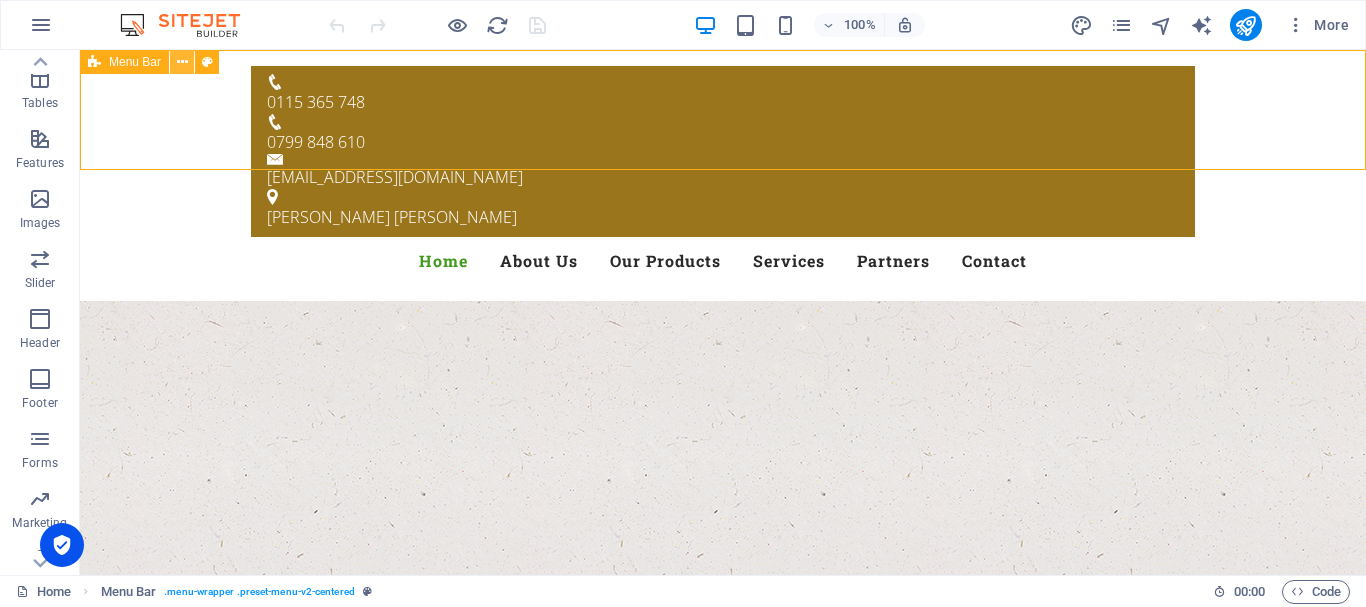 click at bounding box center [182, 62] 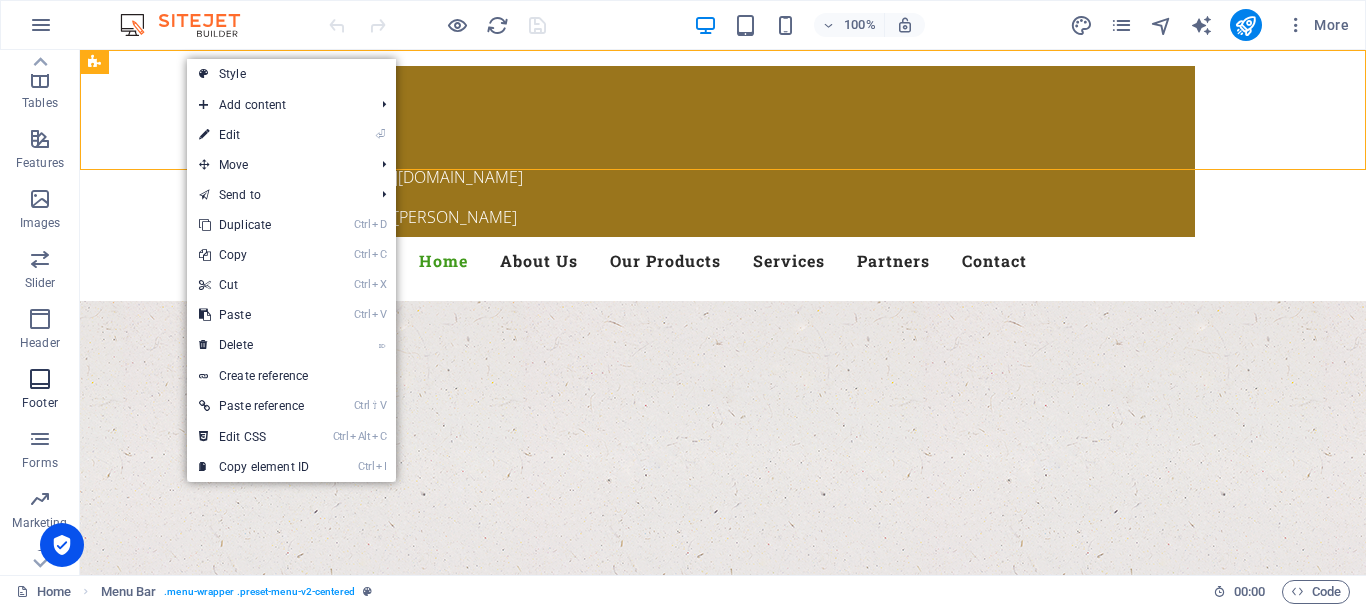 scroll, scrollTop: 375, scrollLeft: 0, axis: vertical 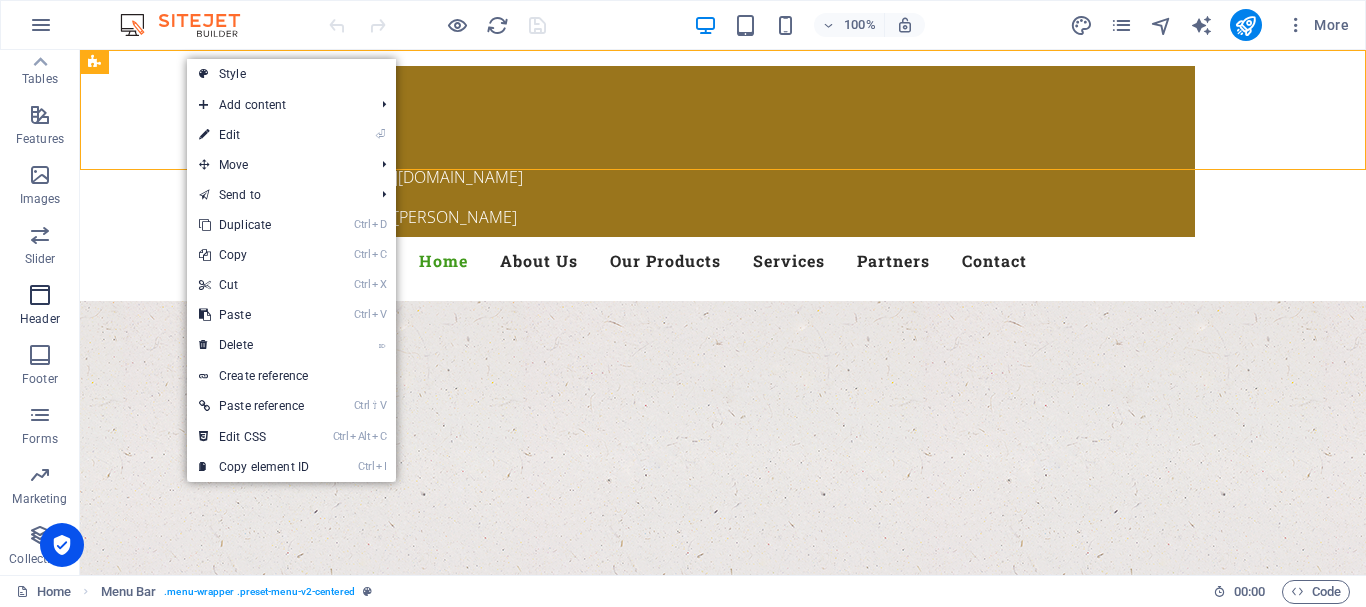 click on "Header" at bounding box center (40, 319) 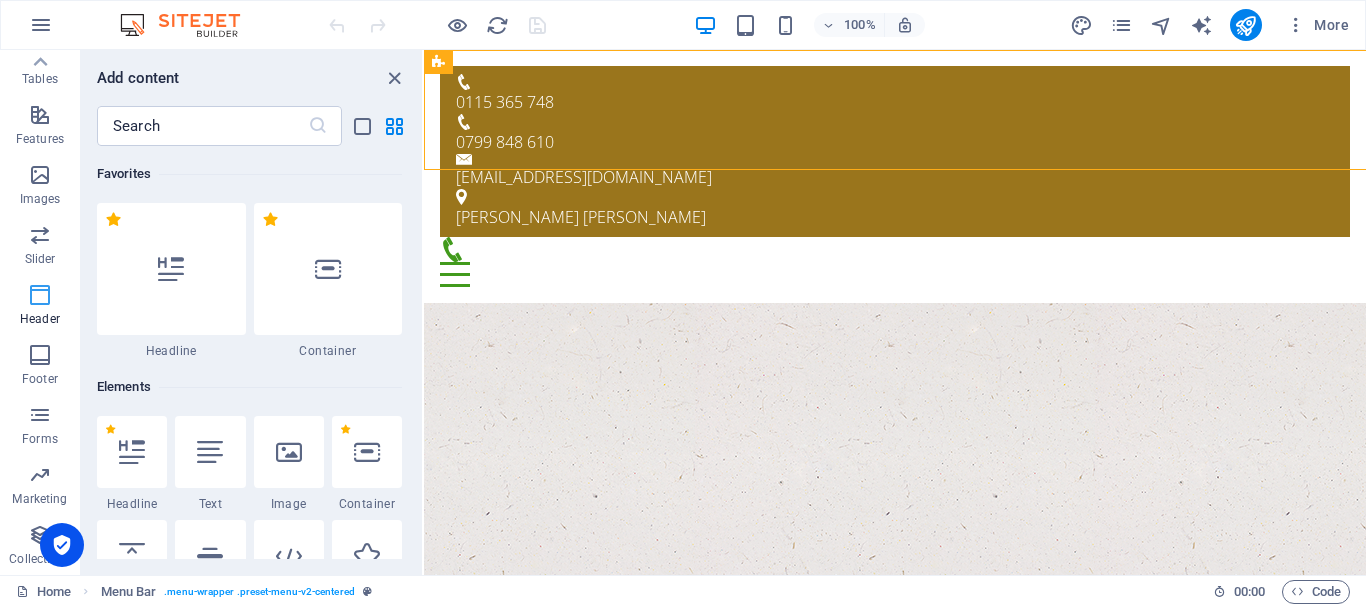 scroll, scrollTop: 375, scrollLeft: 0, axis: vertical 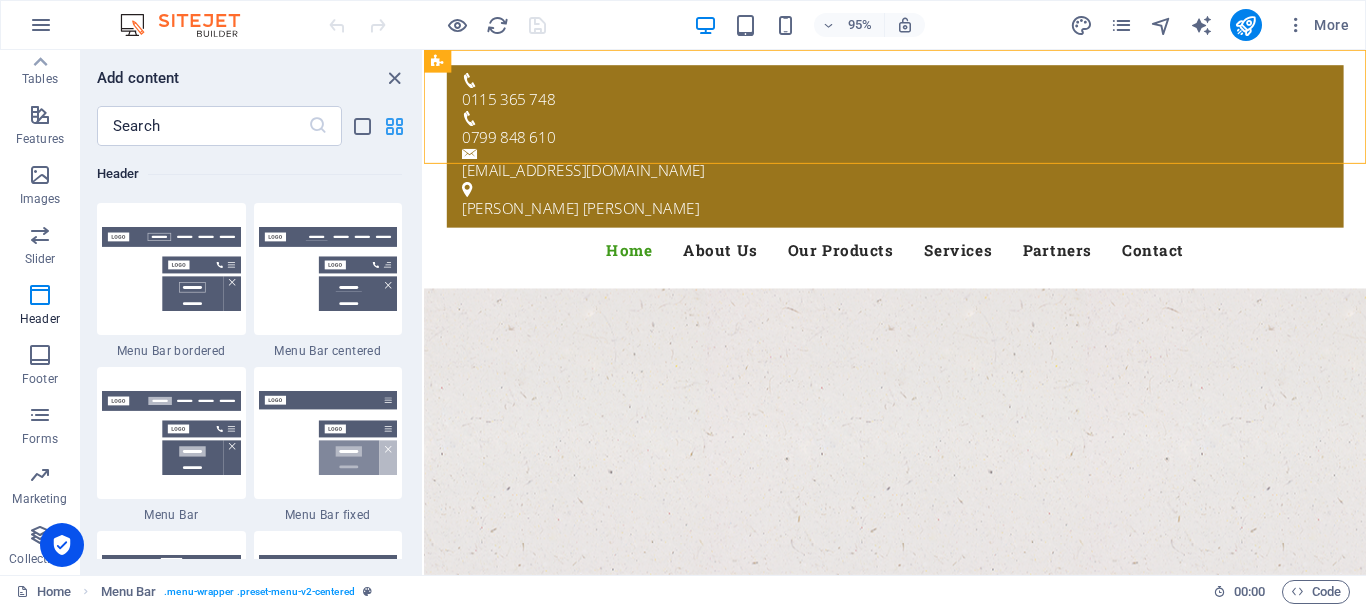 click at bounding box center (394, 126) 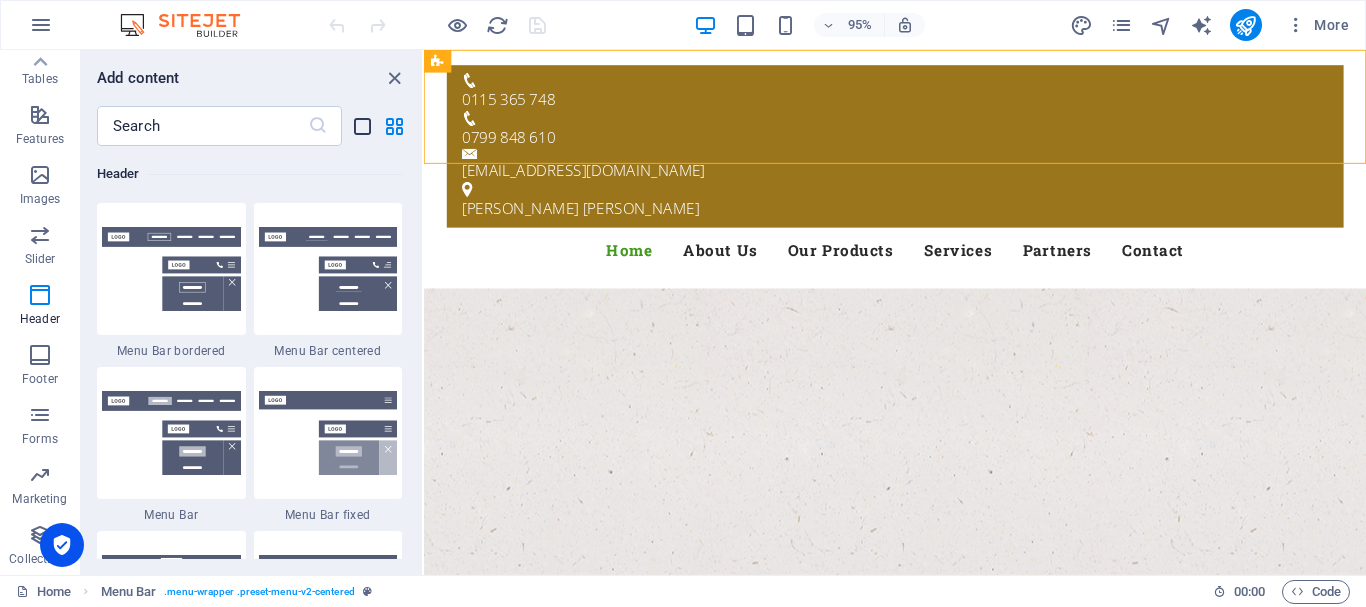 click at bounding box center [362, 126] 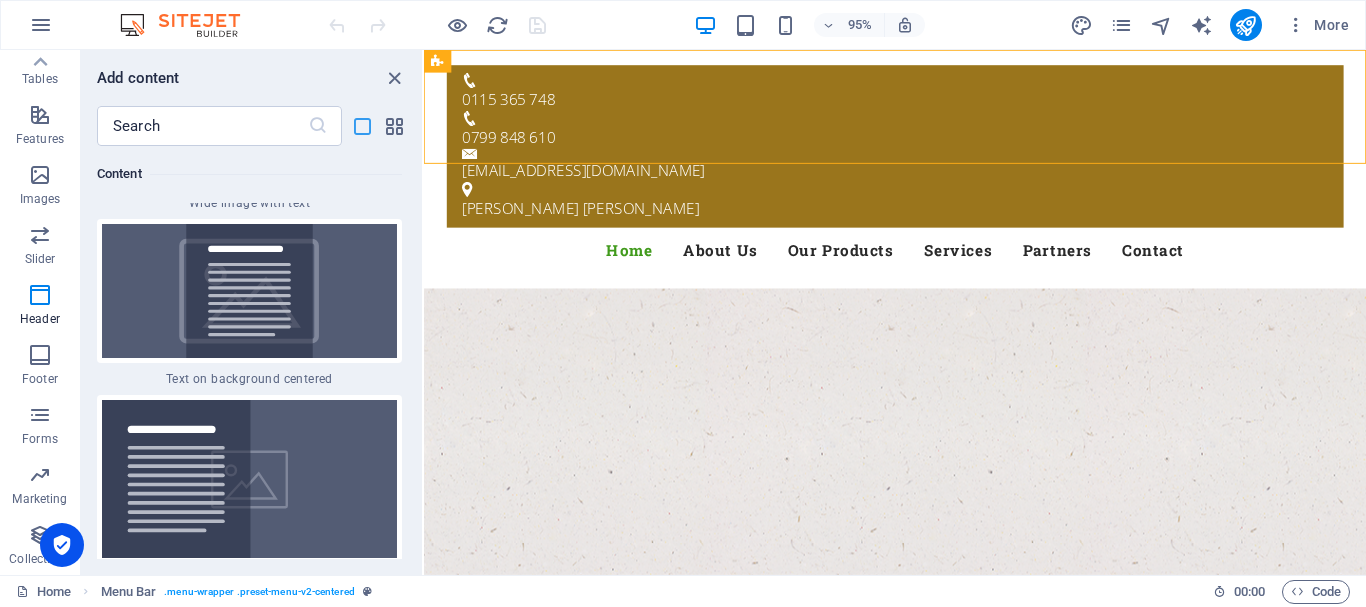 scroll, scrollTop: 27757, scrollLeft: 0, axis: vertical 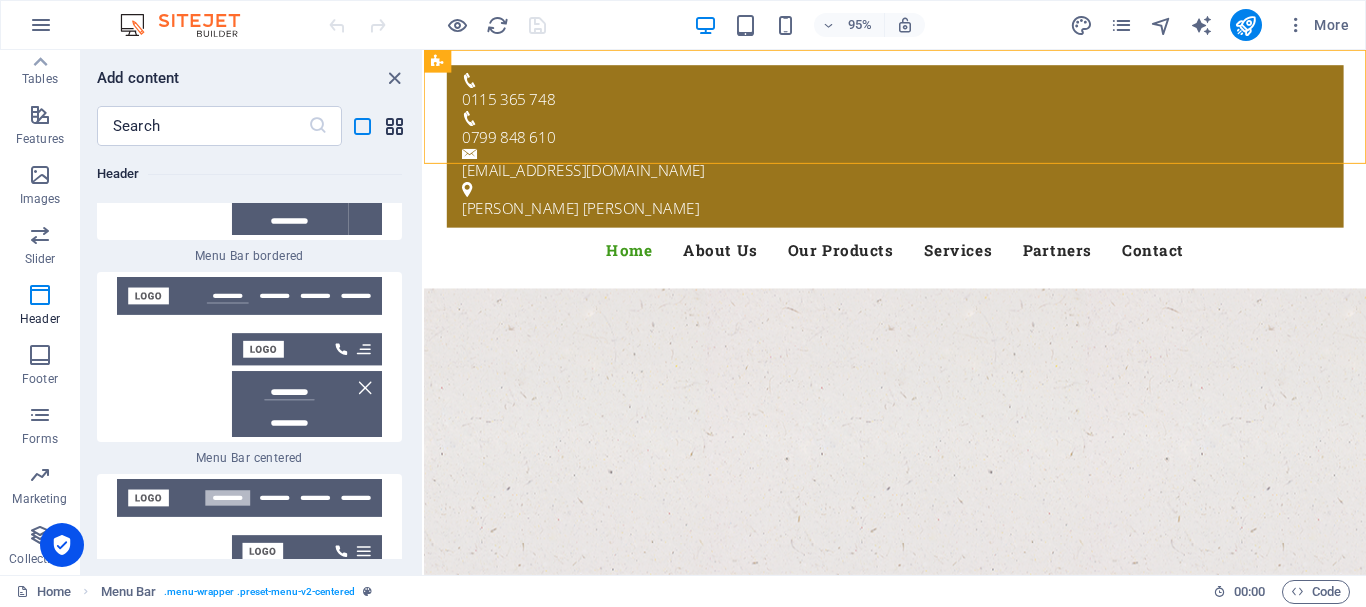click at bounding box center [394, 126] 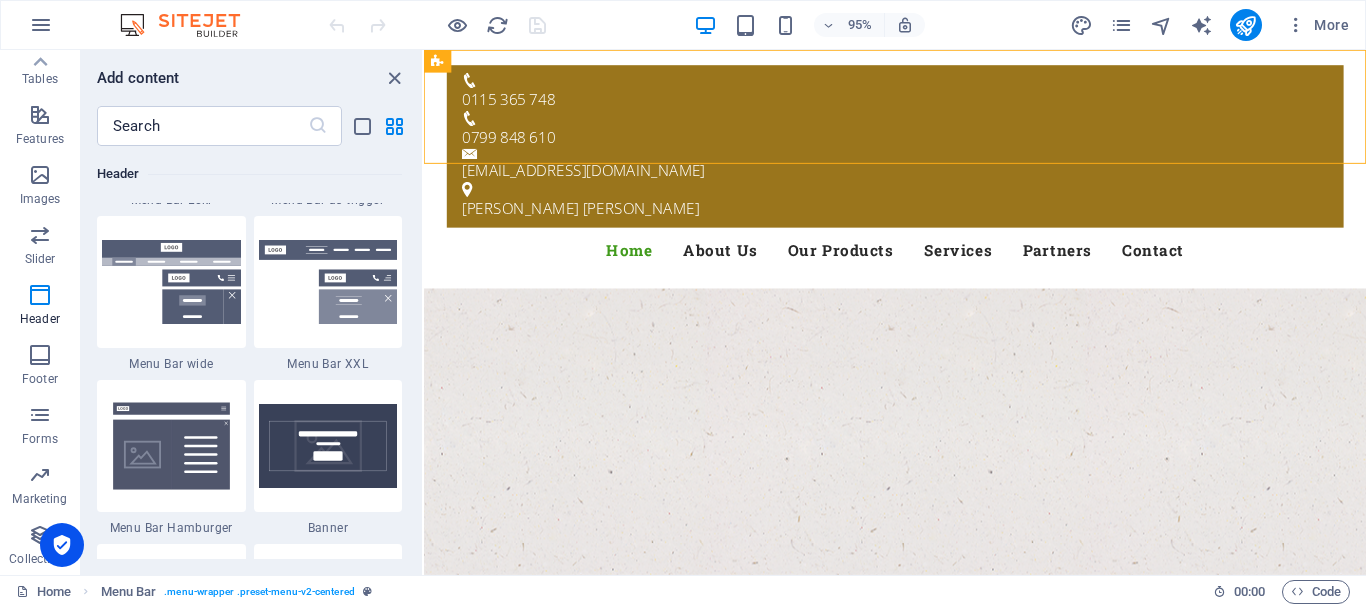 scroll, scrollTop: 12359, scrollLeft: 0, axis: vertical 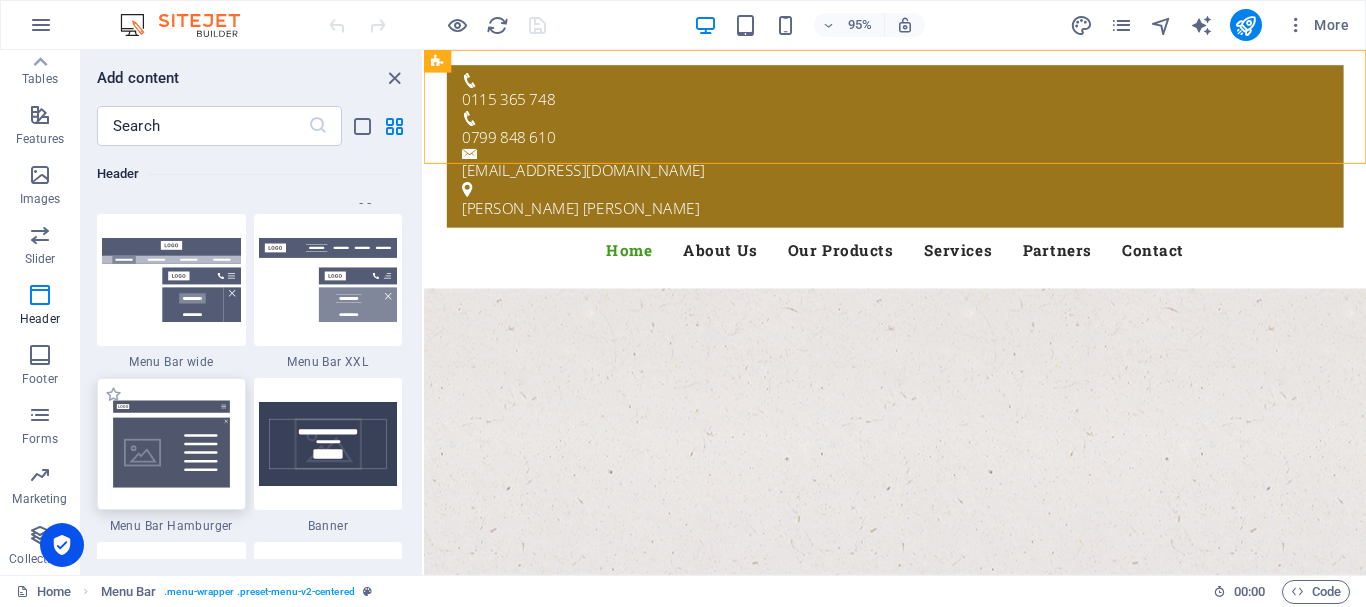 click at bounding box center (171, 444) 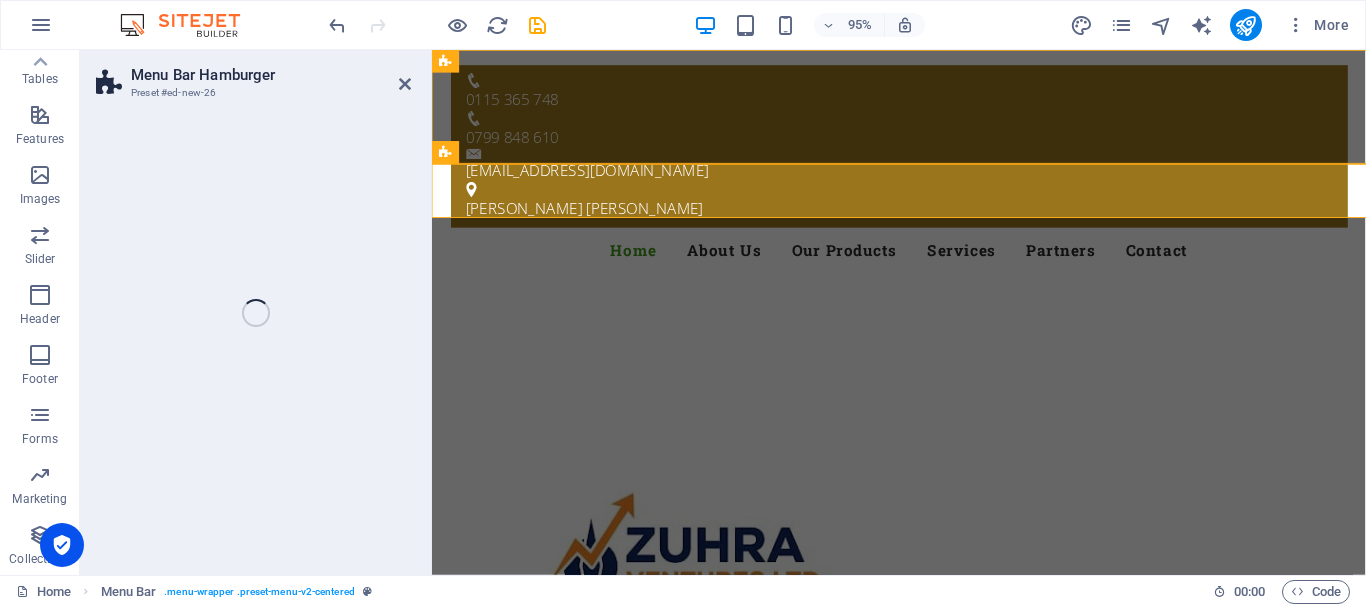 select on "rem" 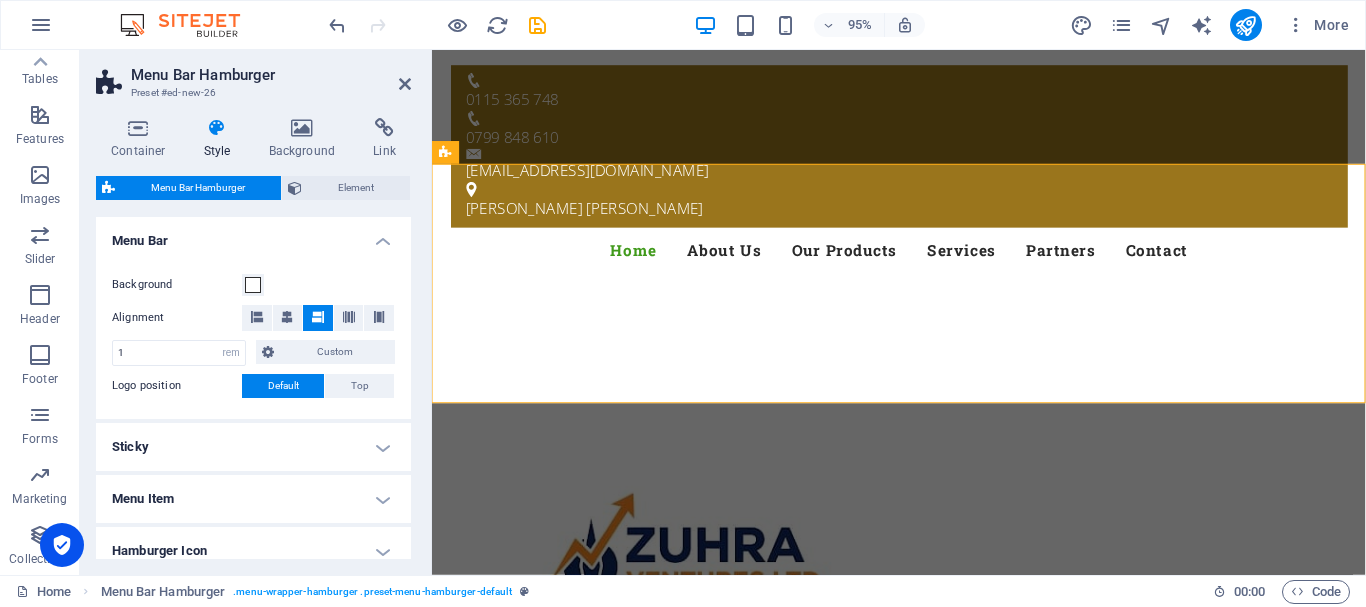 scroll, scrollTop: 375, scrollLeft: 0, axis: vertical 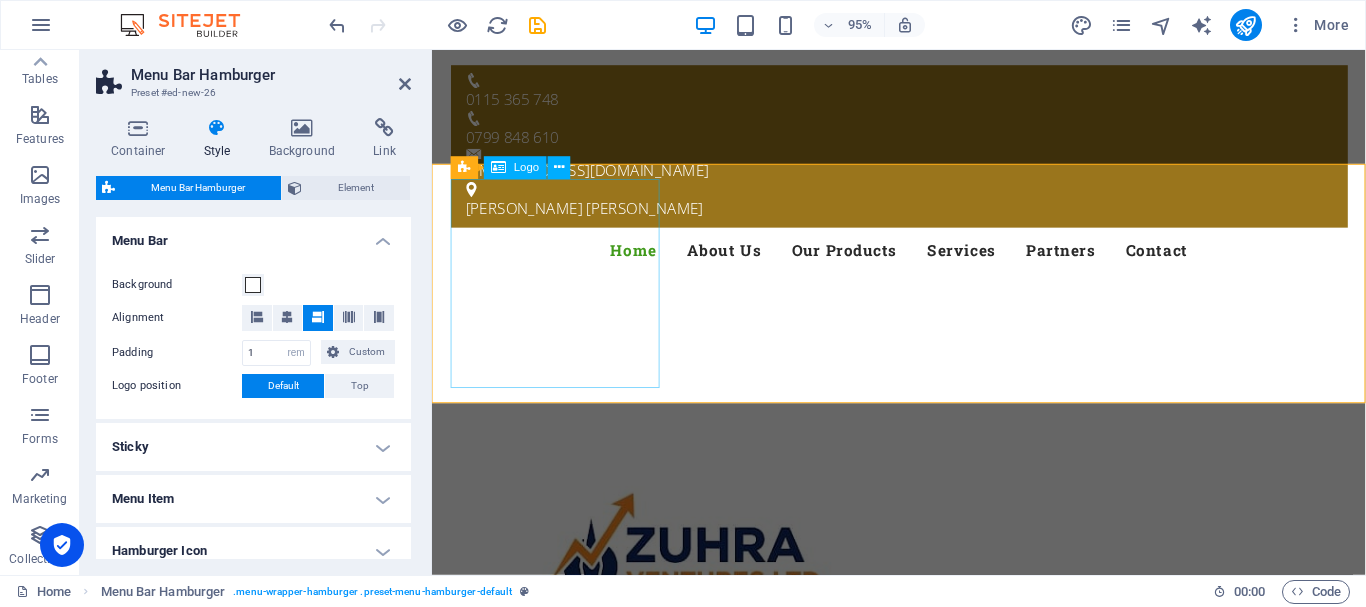 click at bounding box center [924, 573] 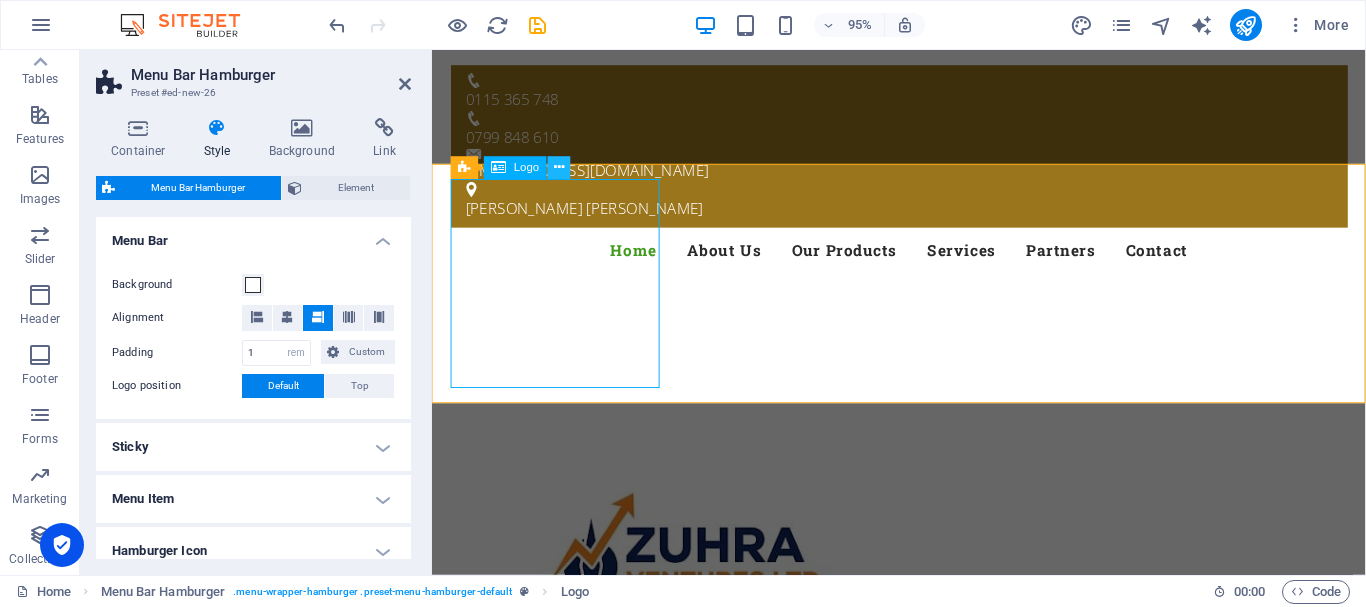 click at bounding box center [559, 168] 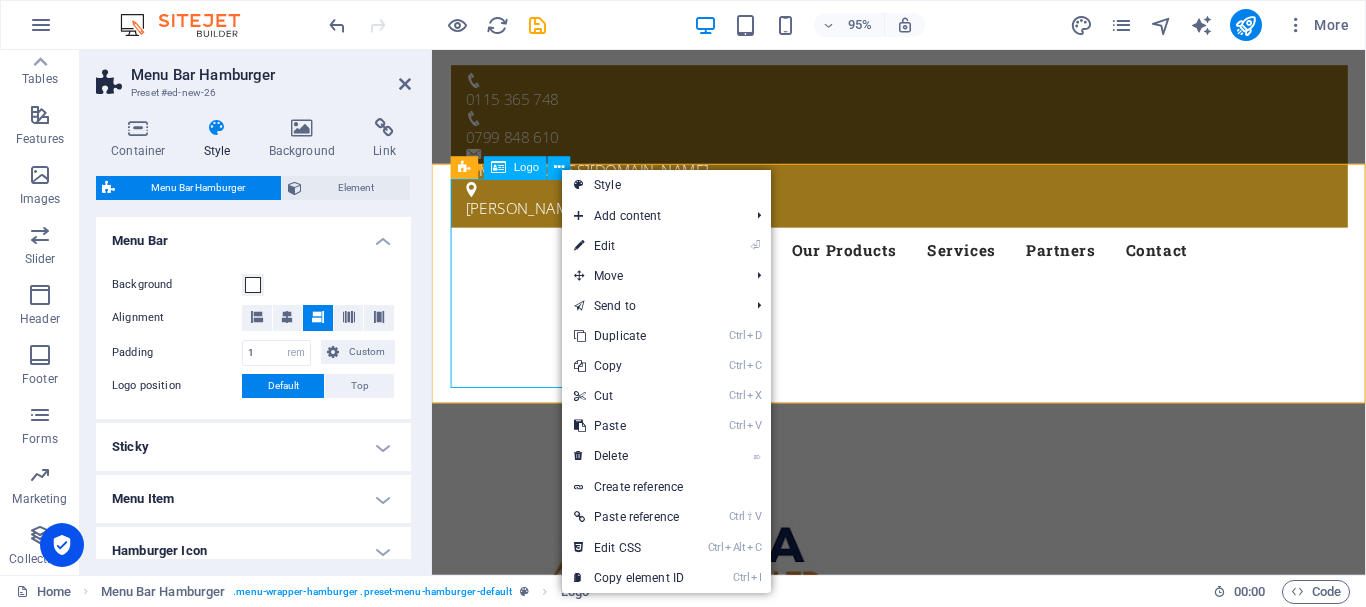 click at bounding box center (924, 573) 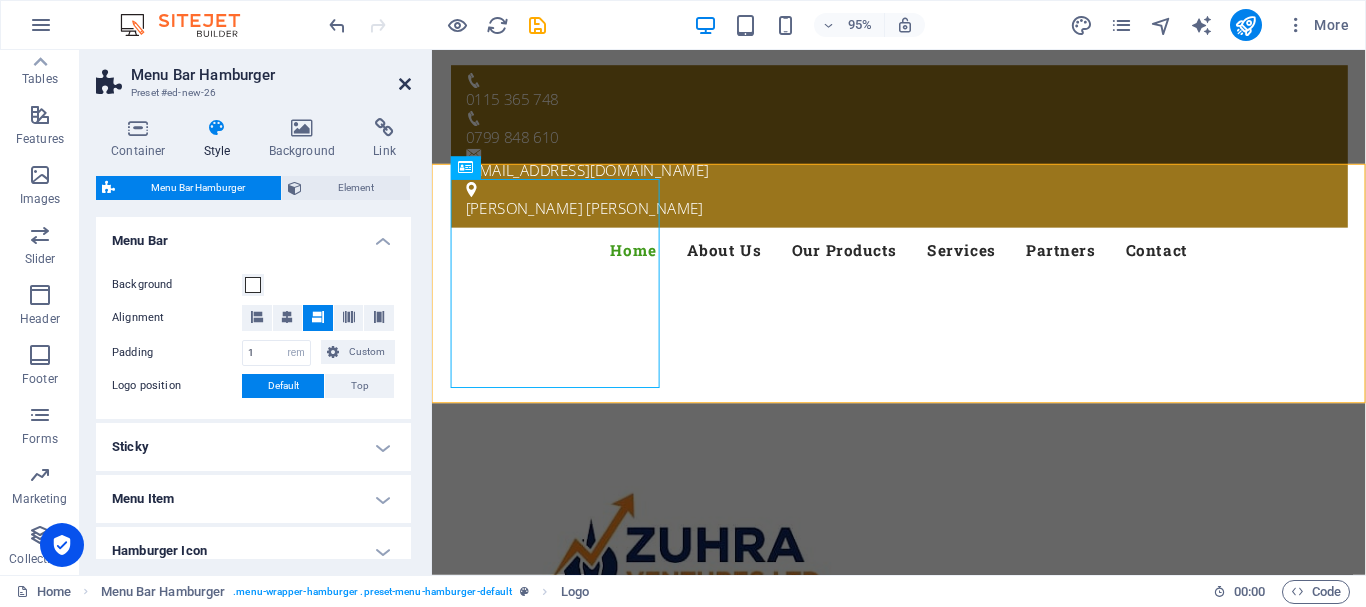 click at bounding box center (405, 84) 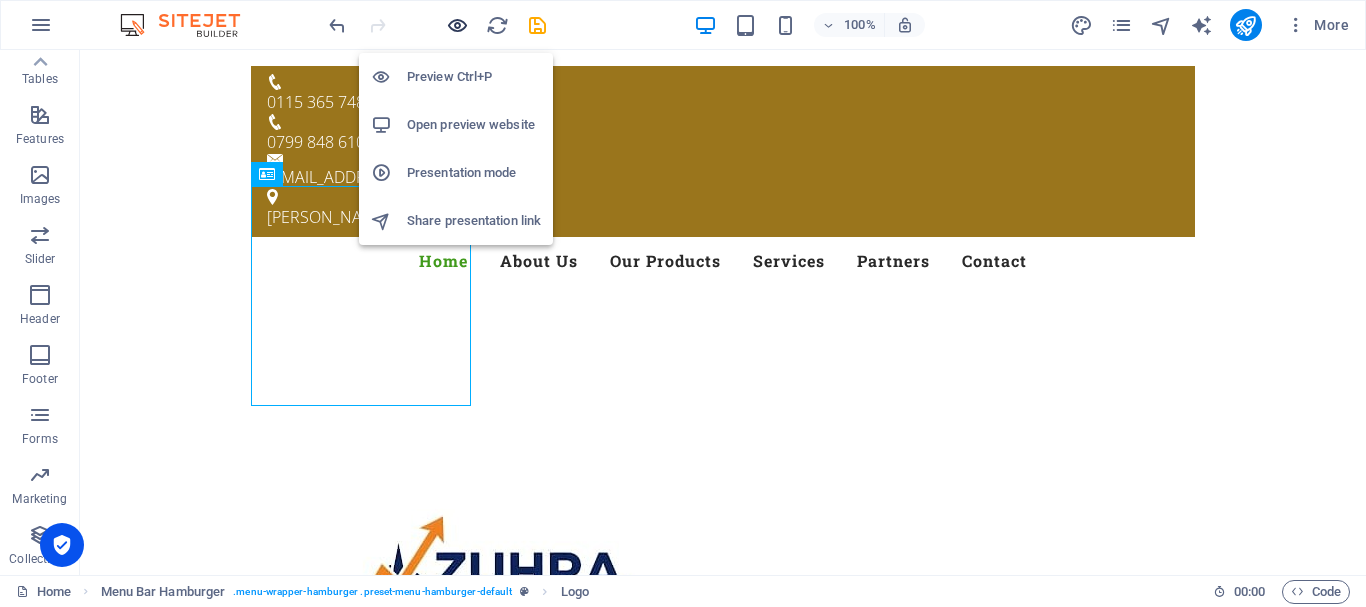 click at bounding box center [457, 25] 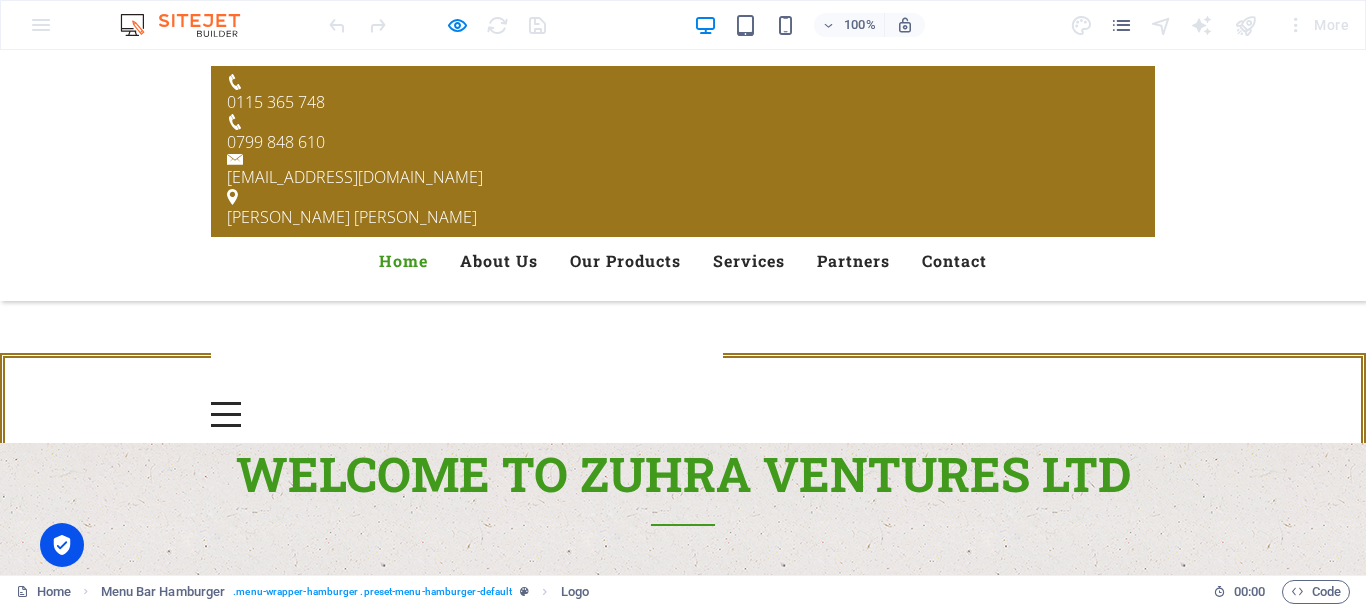 scroll, scrollTop: 282, scrollLeft: 0, axis: vertical 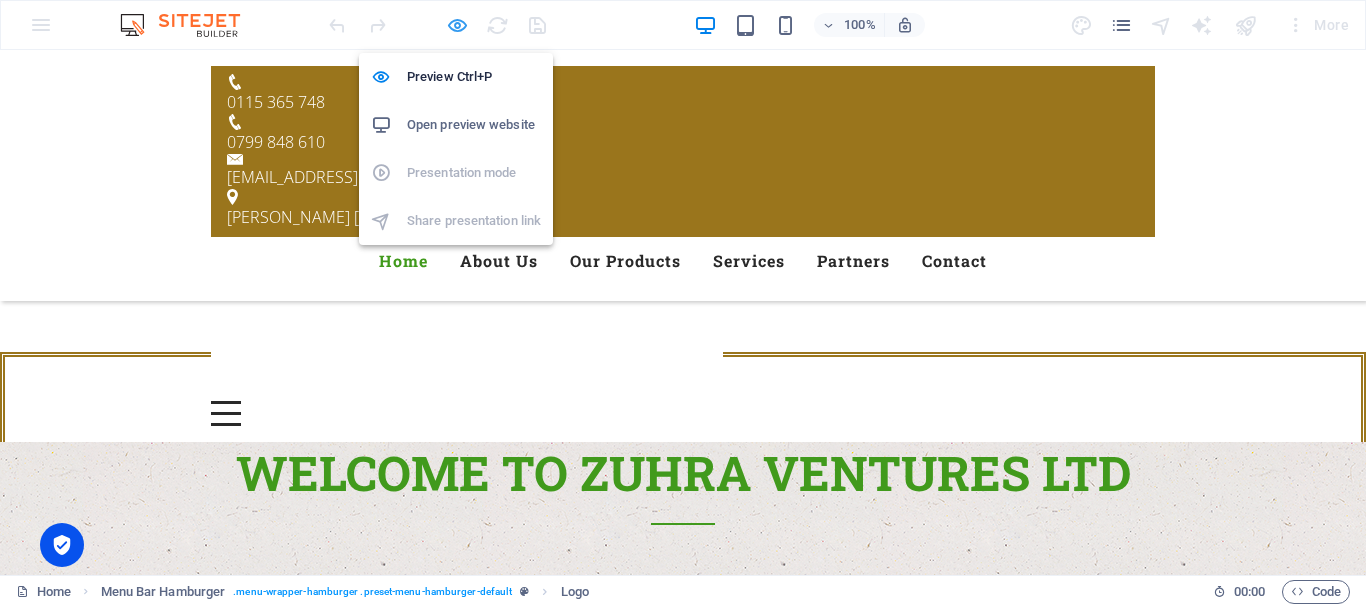 click at bounding box center (457, 25) 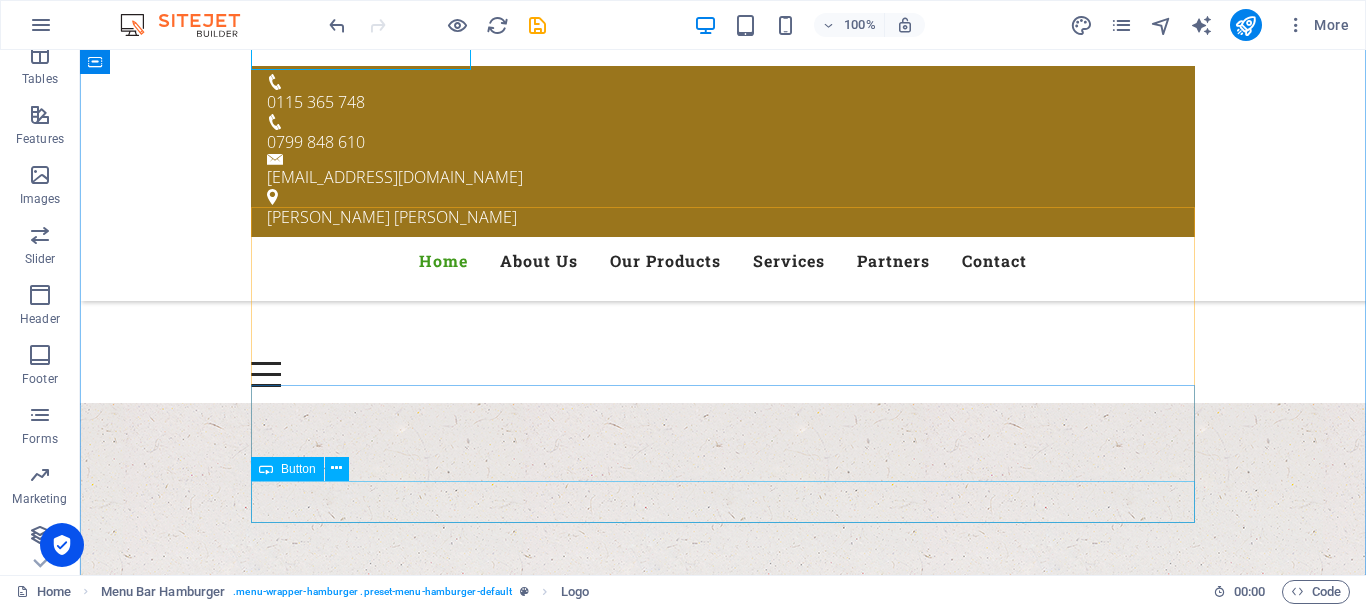 scroll, scrollTop: 0, scrollLeft: 0, axis: both 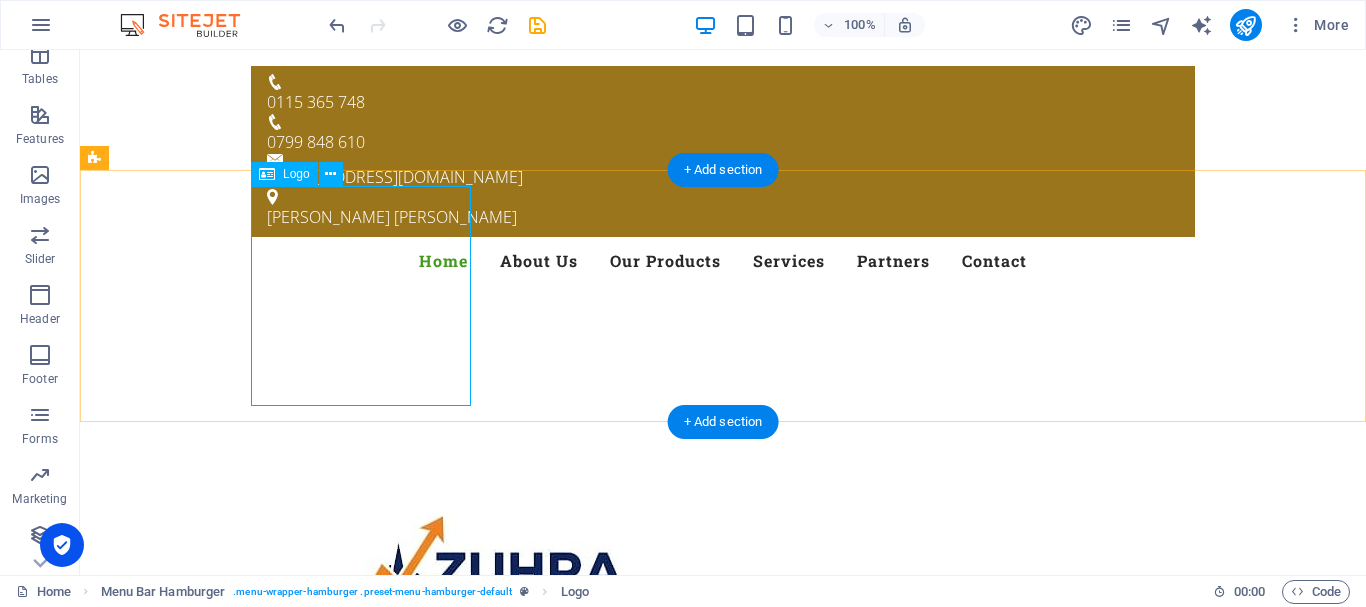 click at bounding box center (723, 573) 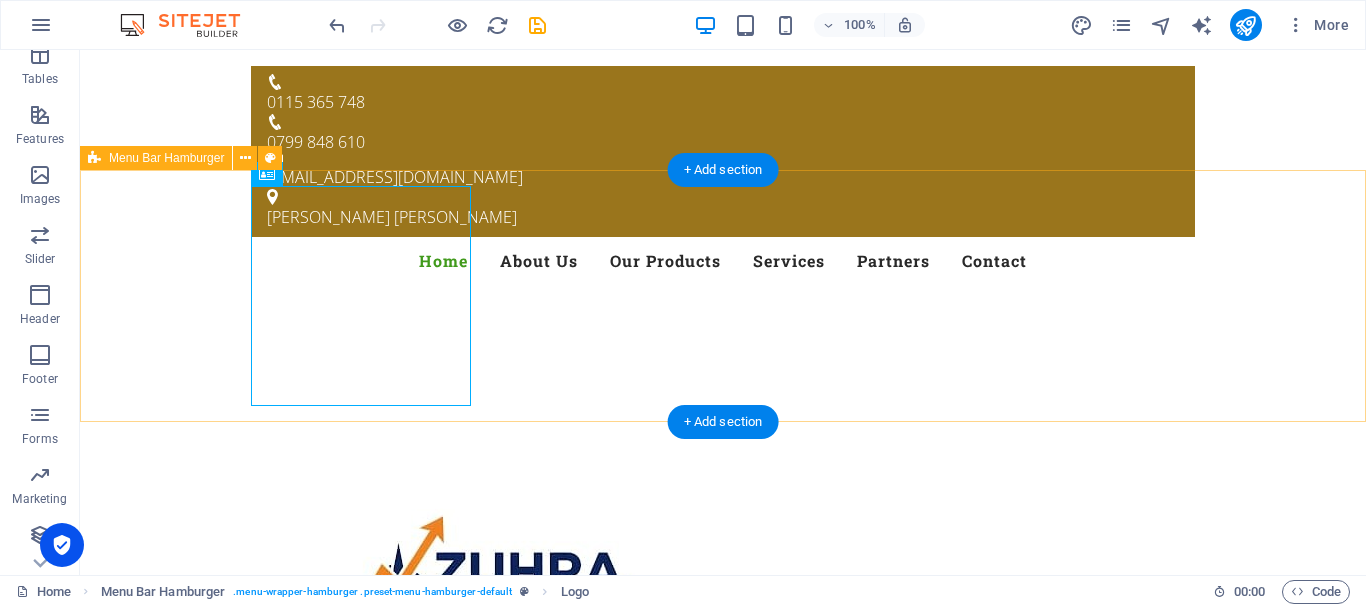 click on "Menu Drop content here or  Add elements  Paste clipboard 01.  STARTPAGE
02.  SUBPAGE
03.  SUBPAGE
04.  SUBPAGE
05.  SUBPAGE" at bounding box center [723, 585] 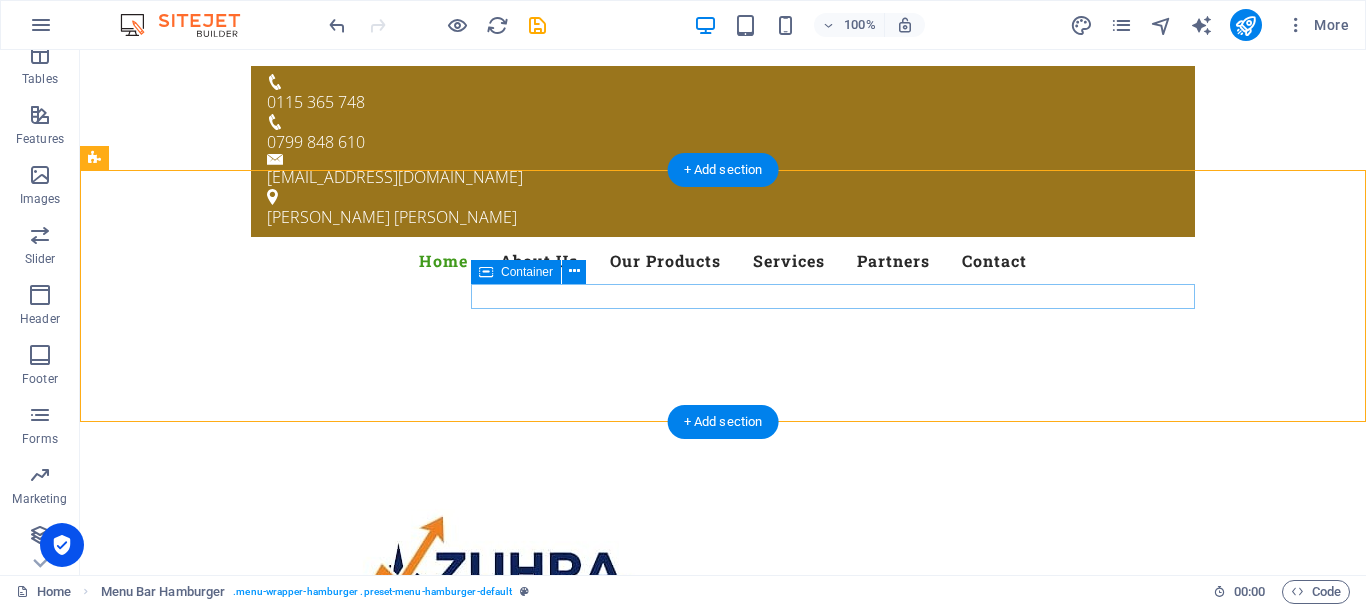 click on "Menu" at bounding box center (723, 841) 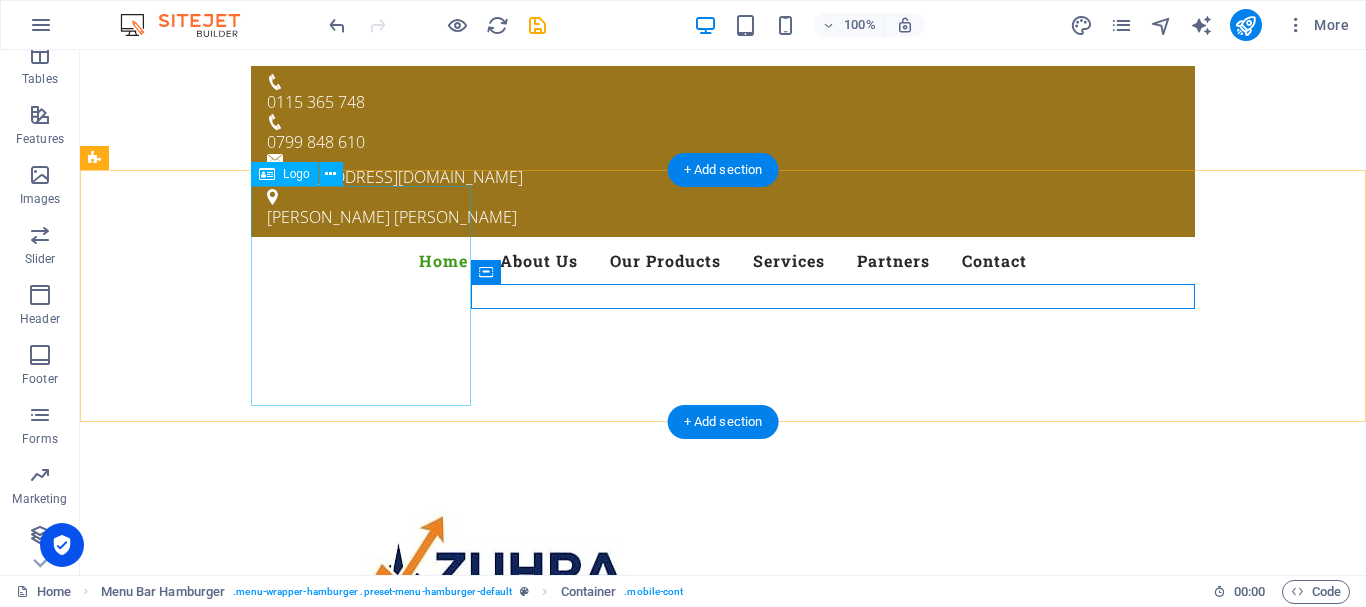 click at bounding box center [723, 573] 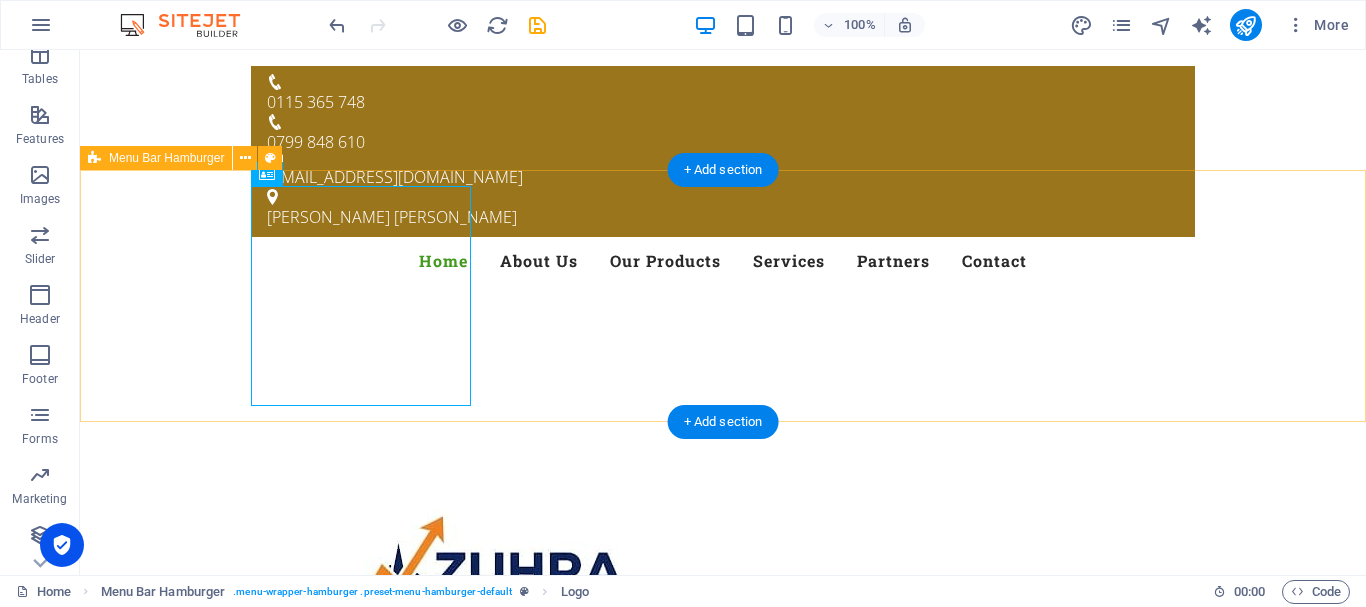 click on "Menu Drop content here or  Add elements  Paste clipboard 01.  STARTPAGE
02.  SUBPAGE
03.  SUBPAGE
04.  SUBPAGE
05.  SUBPAGE" at bounding box center [723, 585] 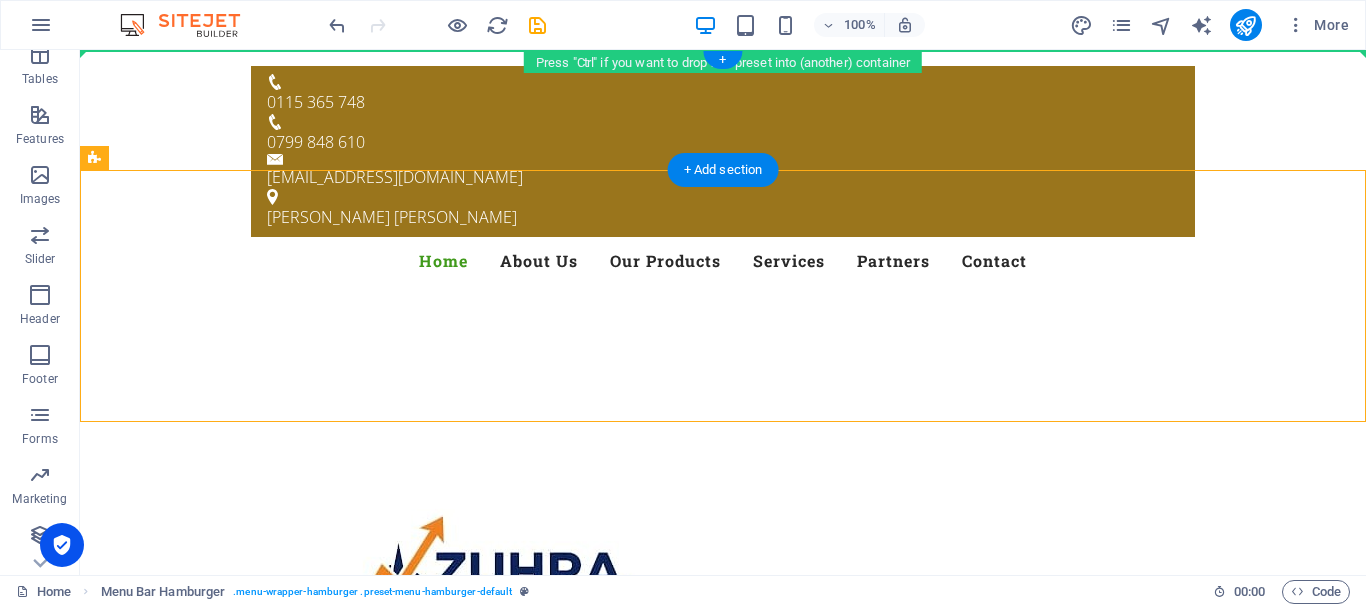 drag, startPoint x: 203, startPoint y: 231, endPoint x: 172, endPoint y: 58, distance: 175.75551 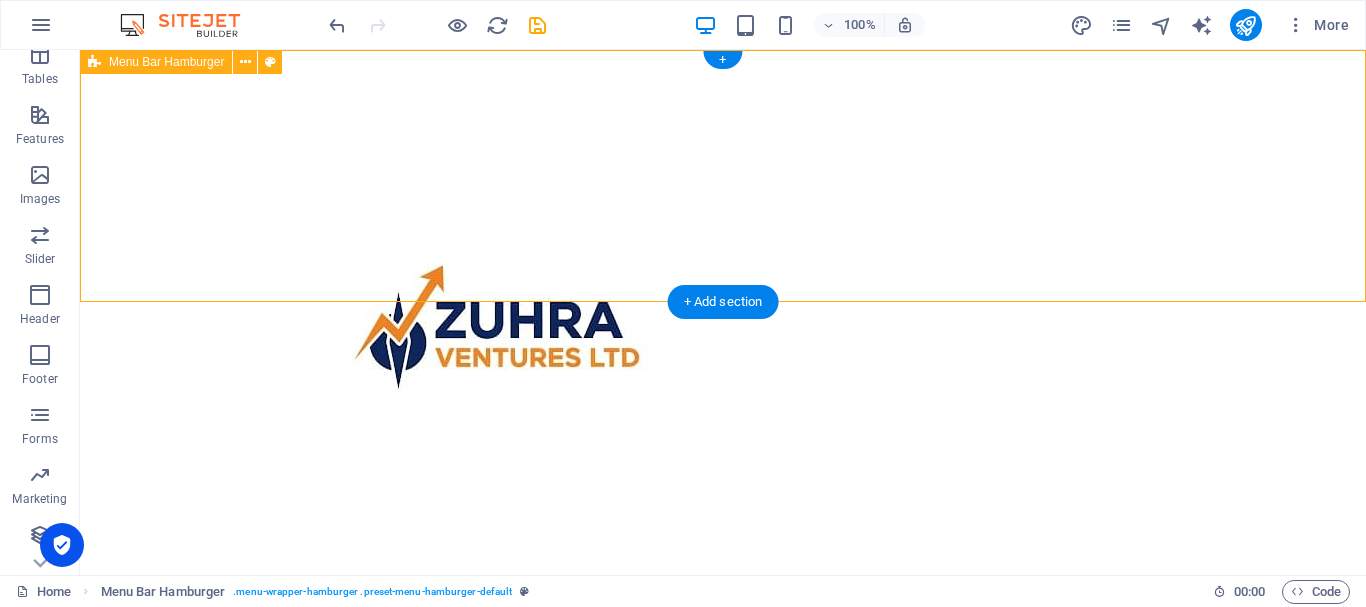 click on "Menu Drop content here or  Add elements  Paste clipboard 01.  STARTPAGE
02.  SUBPAGE
03.  SUBPAGE
04.  SUBPAGE
05.  SUBPAGE" at bounding box center (723, 334) 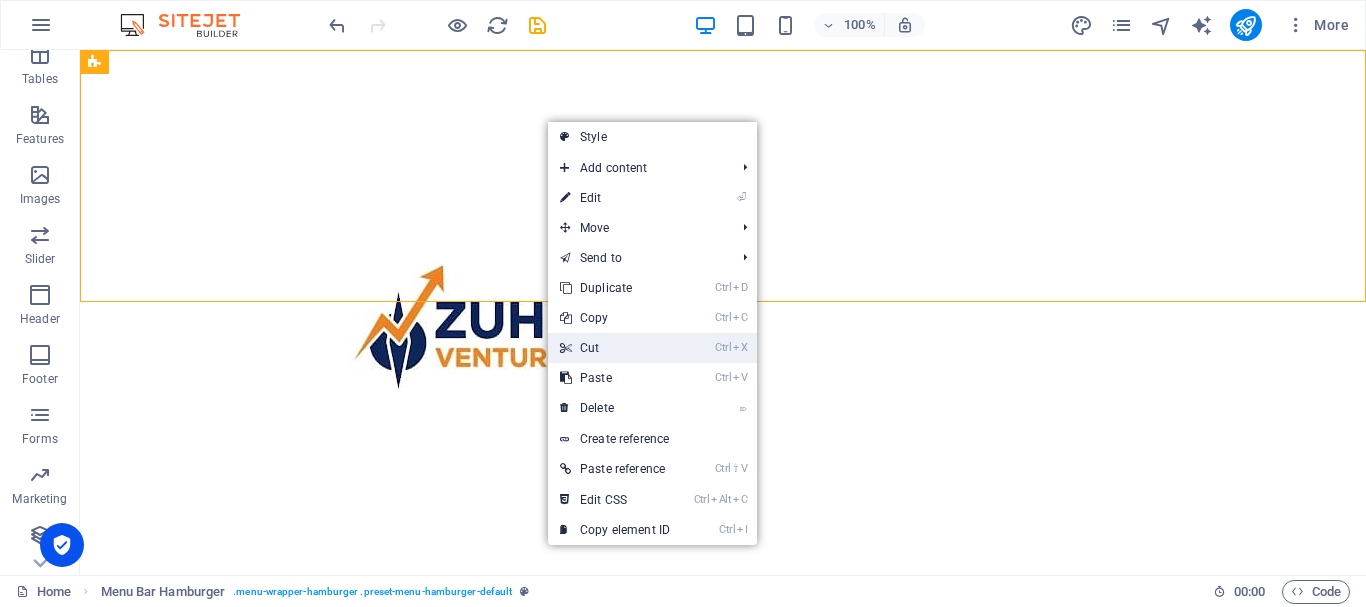 click on "Ctrl X  Cut" at bounding box center [615, 348] 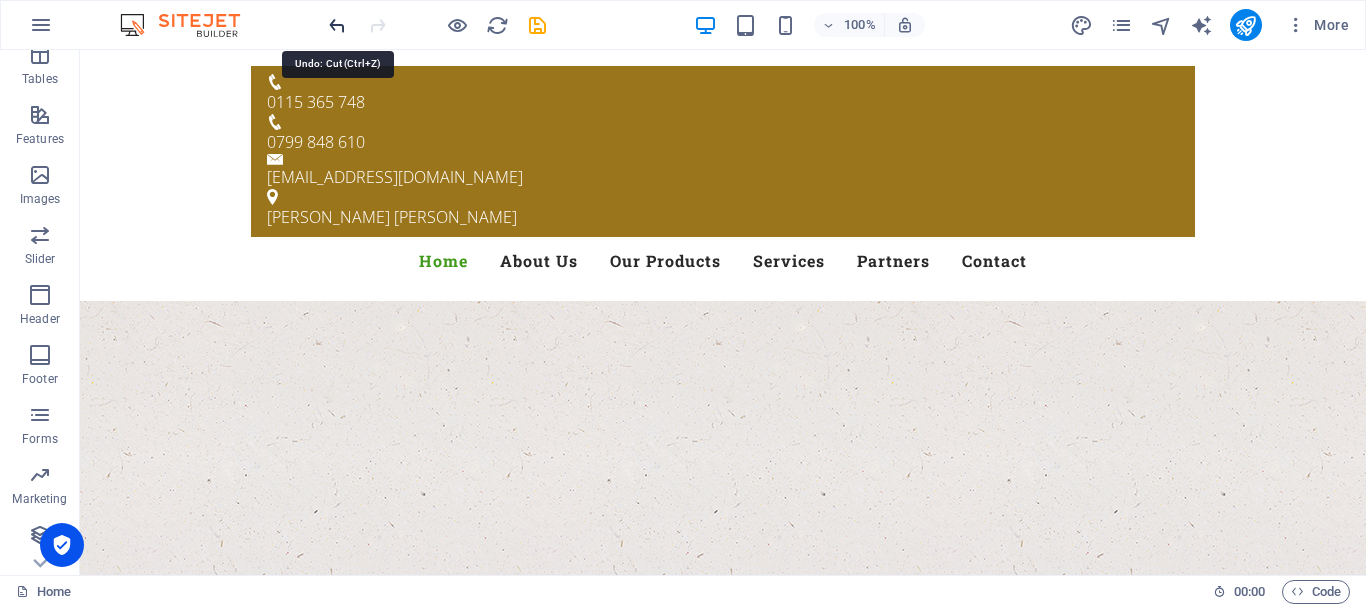click at bounding box center (337, 25) 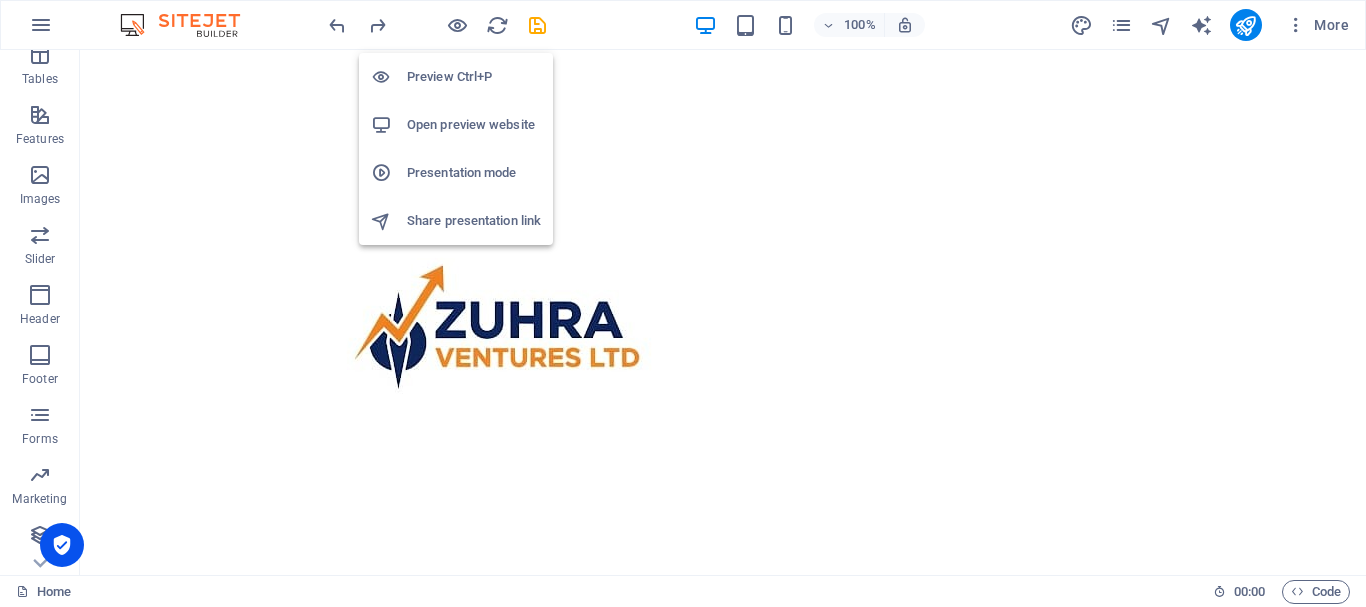 click on "Open preview website" at bounding box center (474, 125) 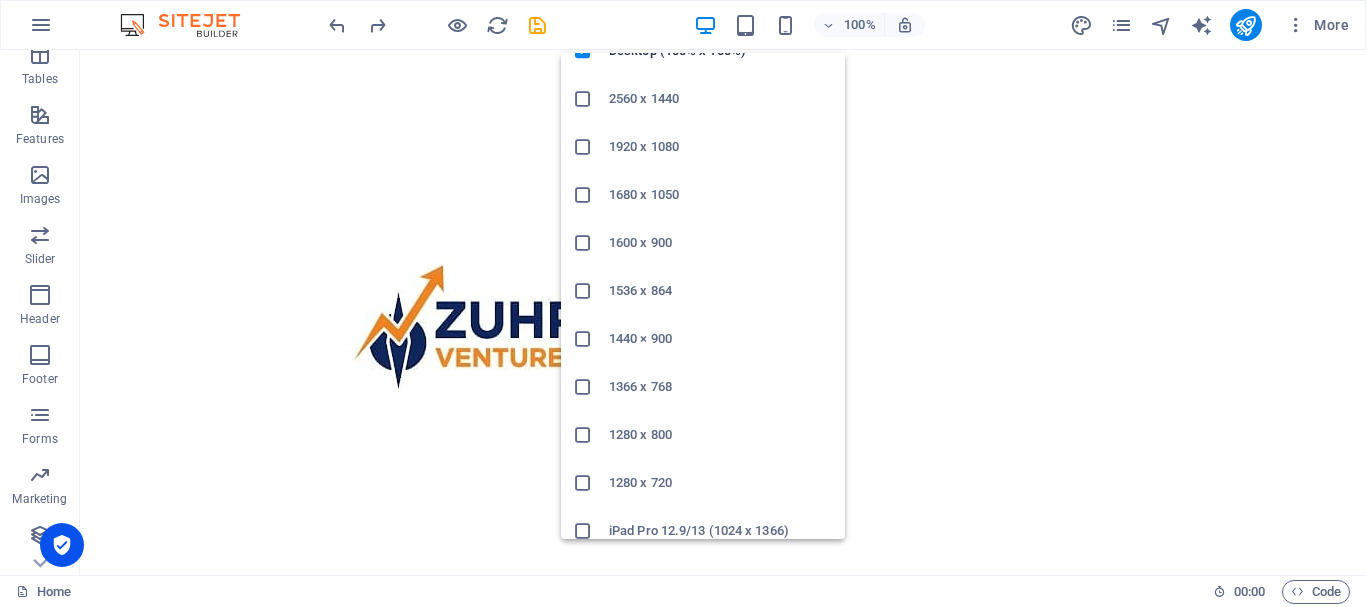 scroll, scrollTop: 0, scrollLeft: 0, axis: both 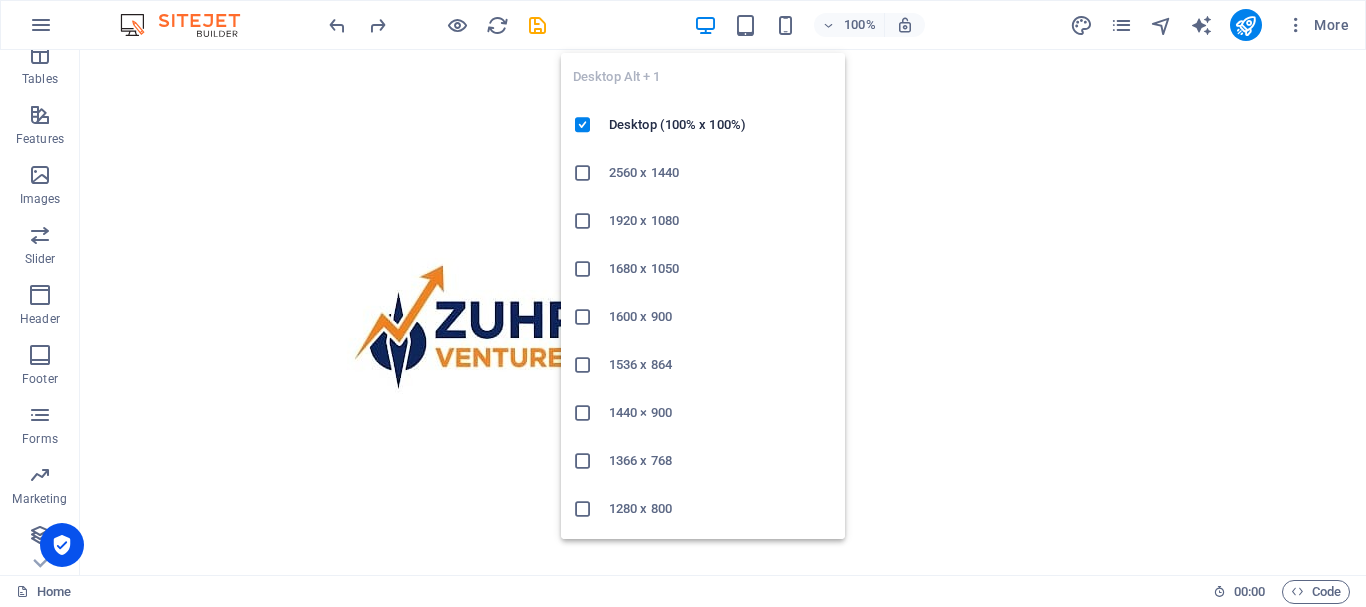 click on "2560 x 1440" at bounding box center (721, 173) 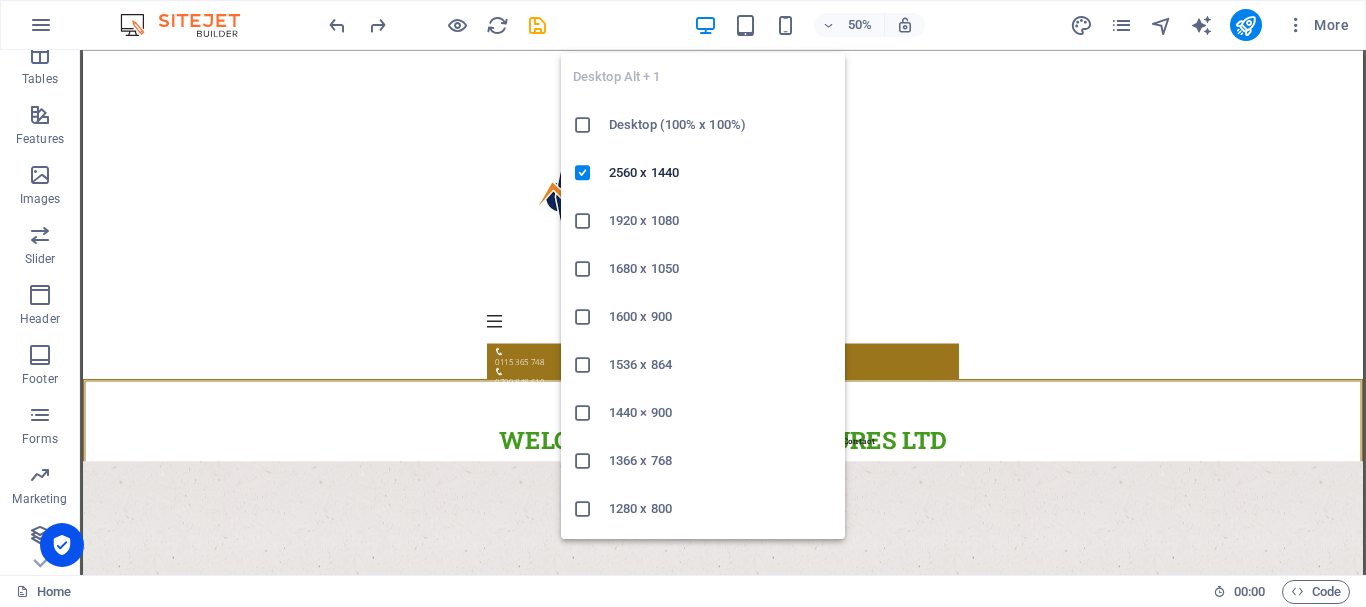 click on "Desktop (100% x 100%)" at bounding box center (721, 125) 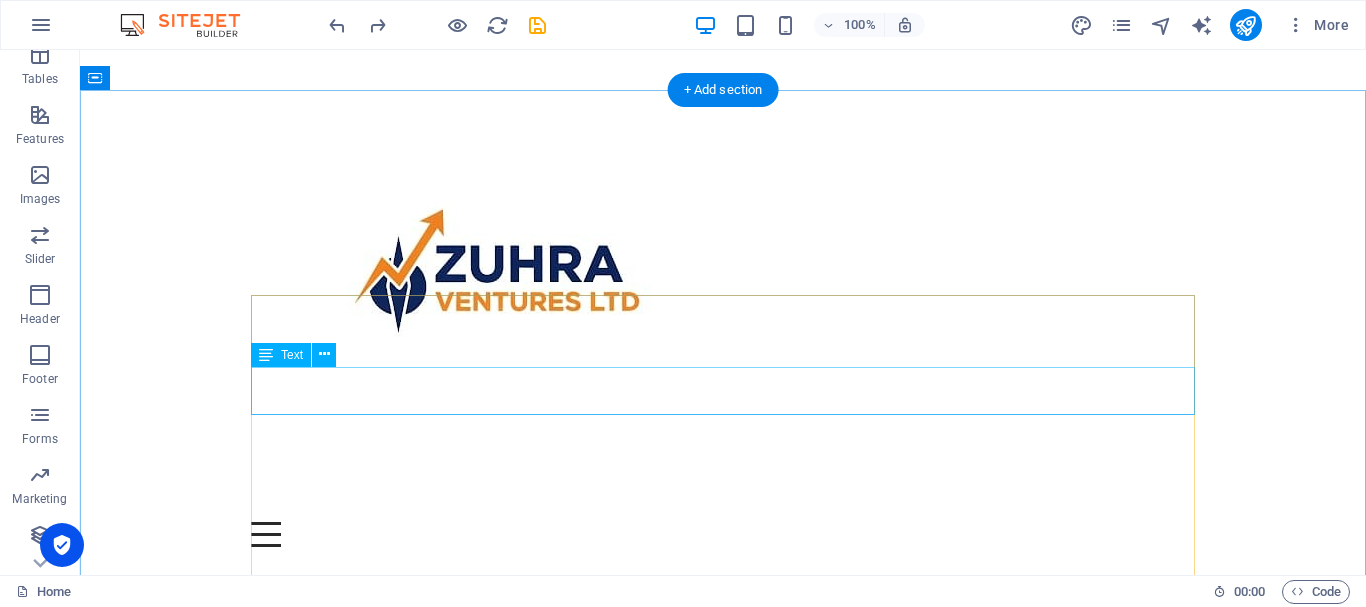 scroll, scrollTop: 0, scrollLeft: 0, axis: both 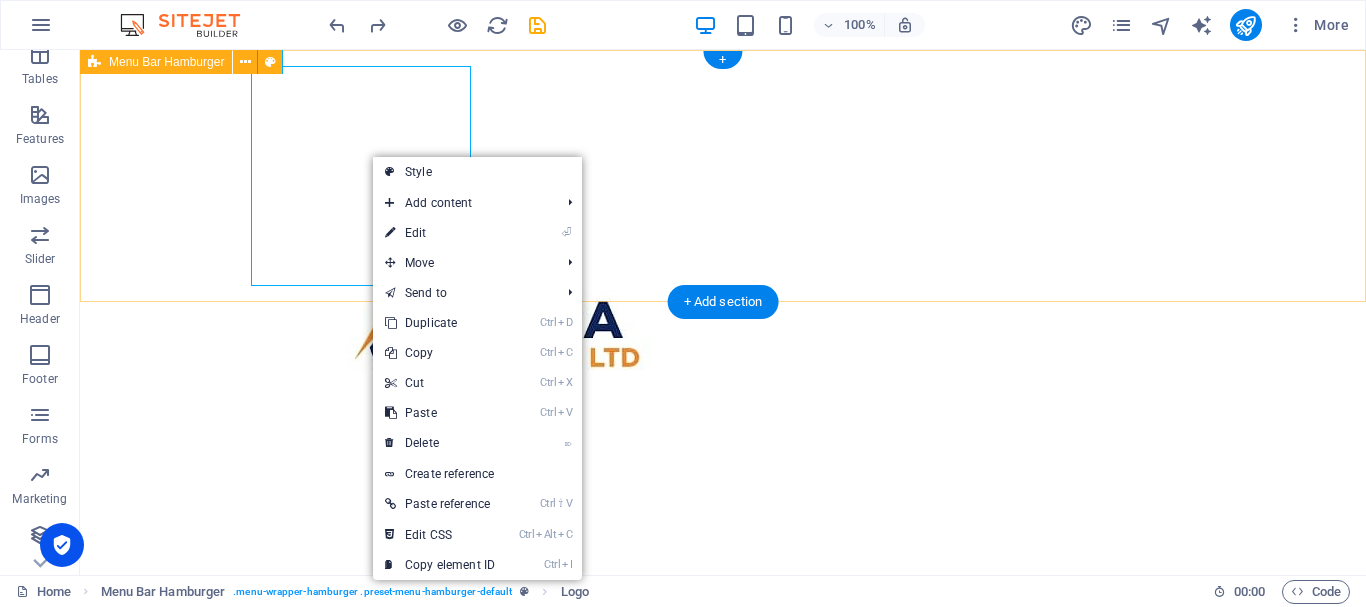 click on "Menu Drop content here or  Add elements  Paste clipboard 01.  STARTPAGE
02.  SUBPAGE
03.  SUBPAGE
04.  SUBPAGE
05.  SUBPAGE" at bounding box center (723, 334) 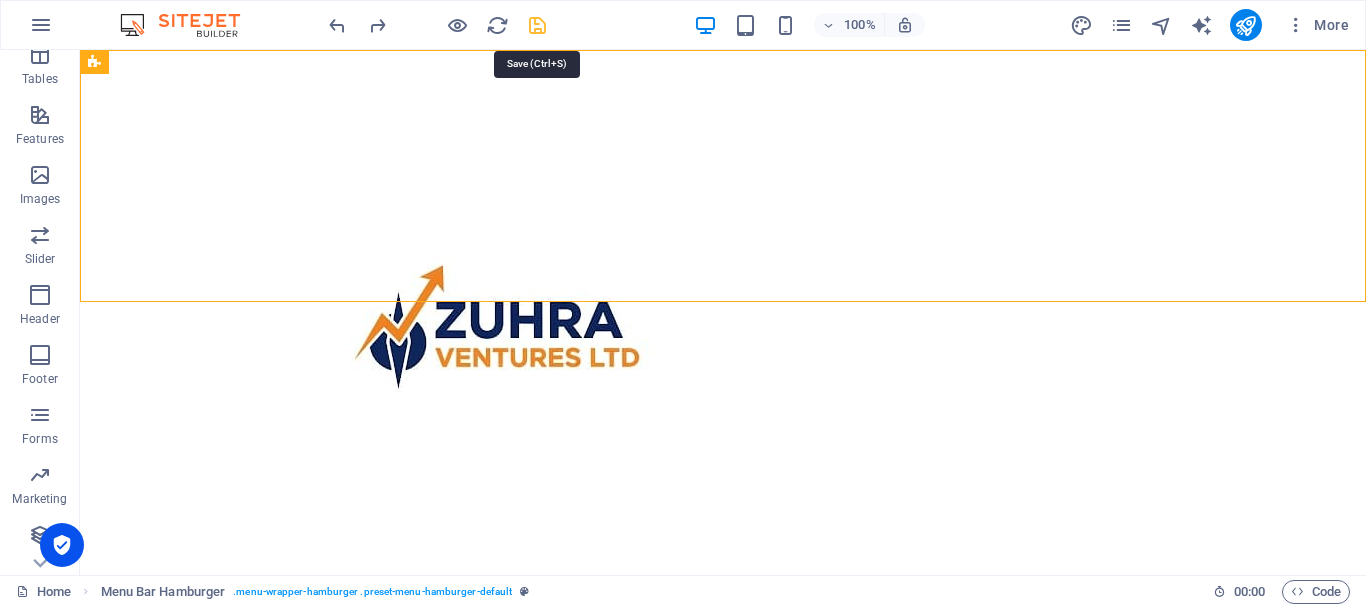click at bounding box center [537, 25] 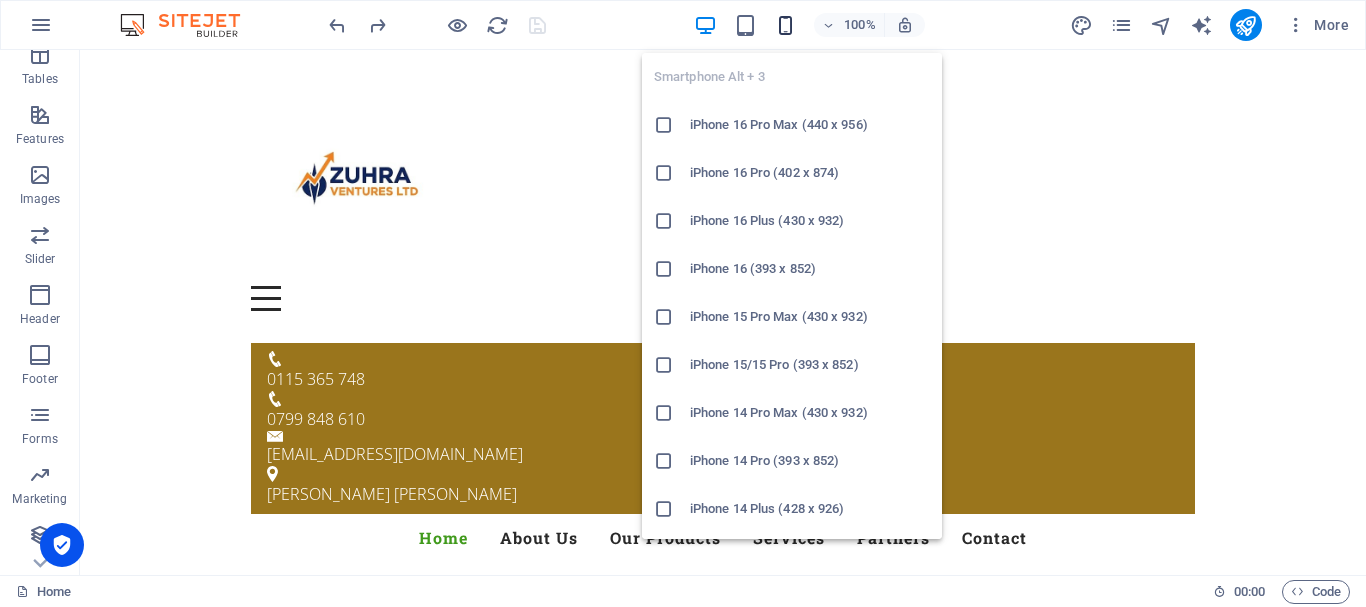 click at bounding box center [785, 25] 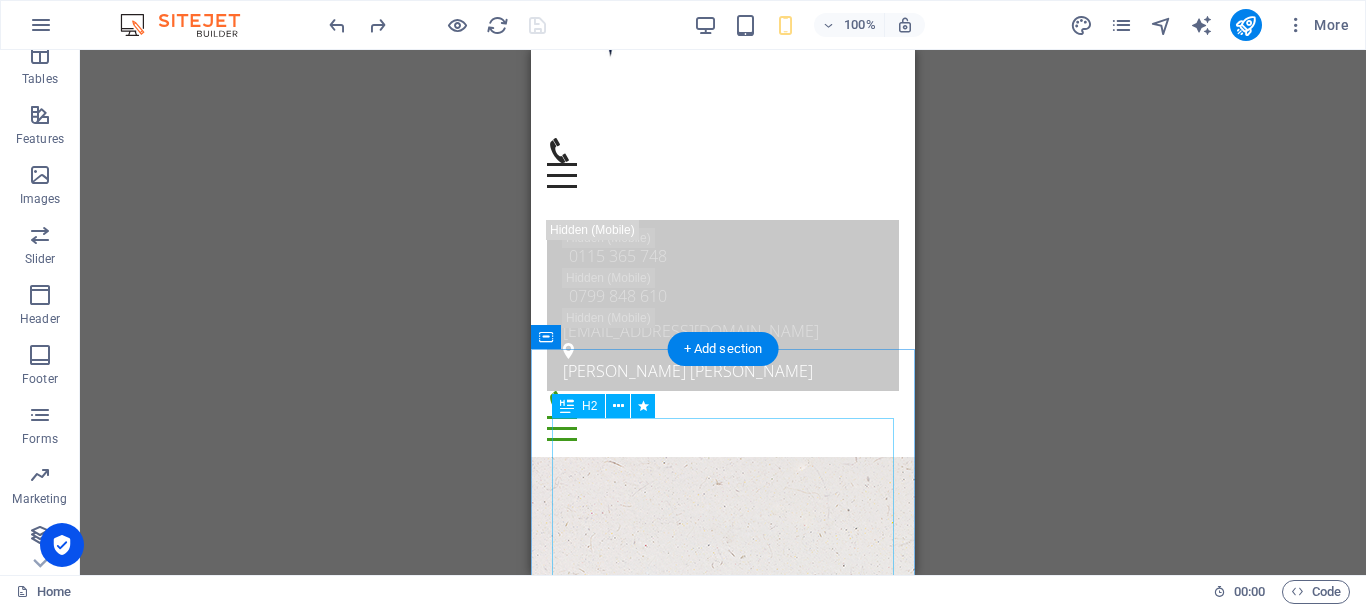 scroll, scrollTop: 0, scrollLeft: 0, axis: both 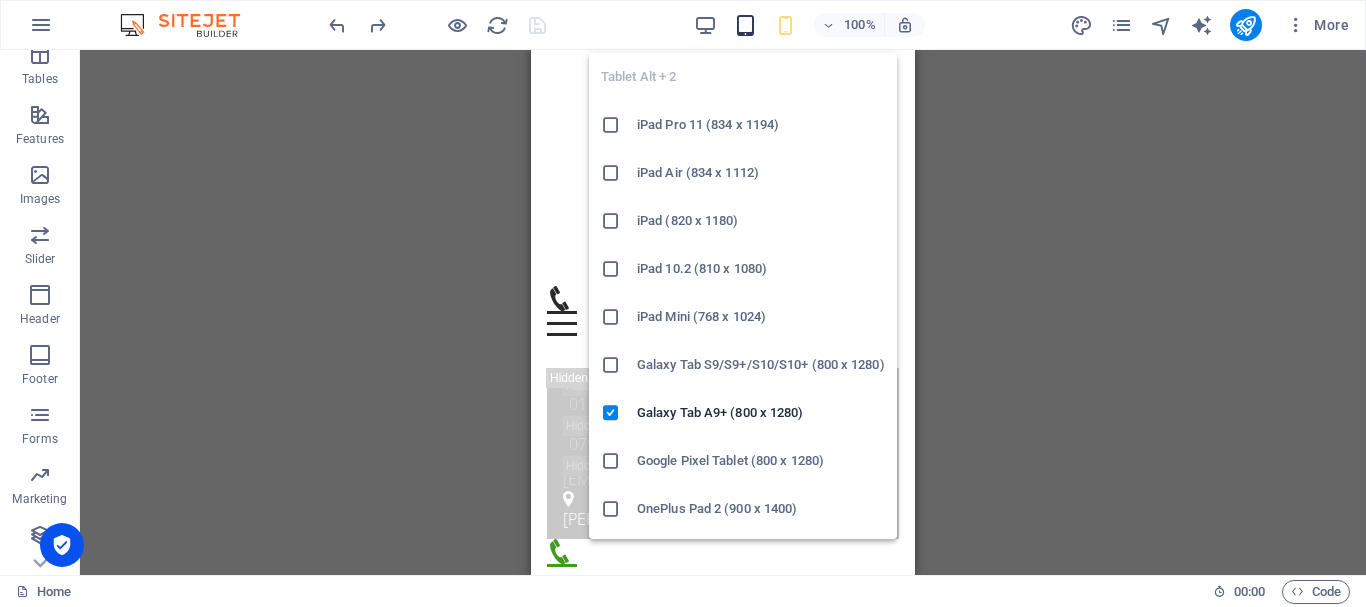 click at bounding box center [745, 25] 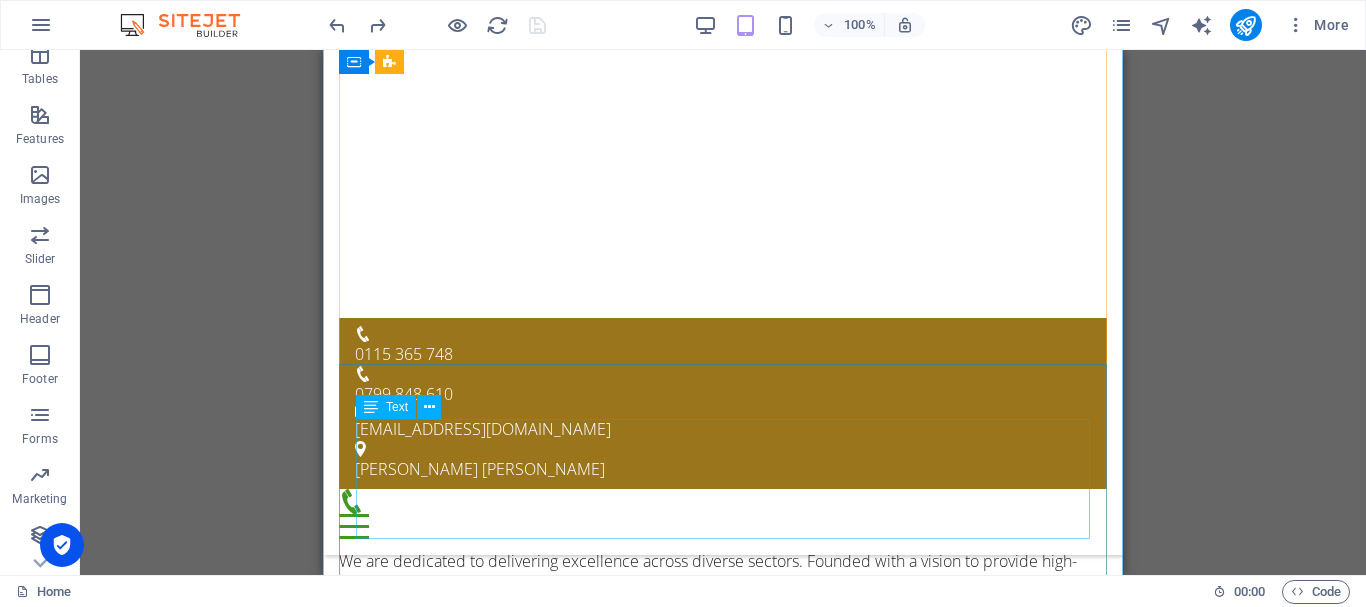 scroll, scrollTop: 3543, scrollLeft: 0, axis: vertical 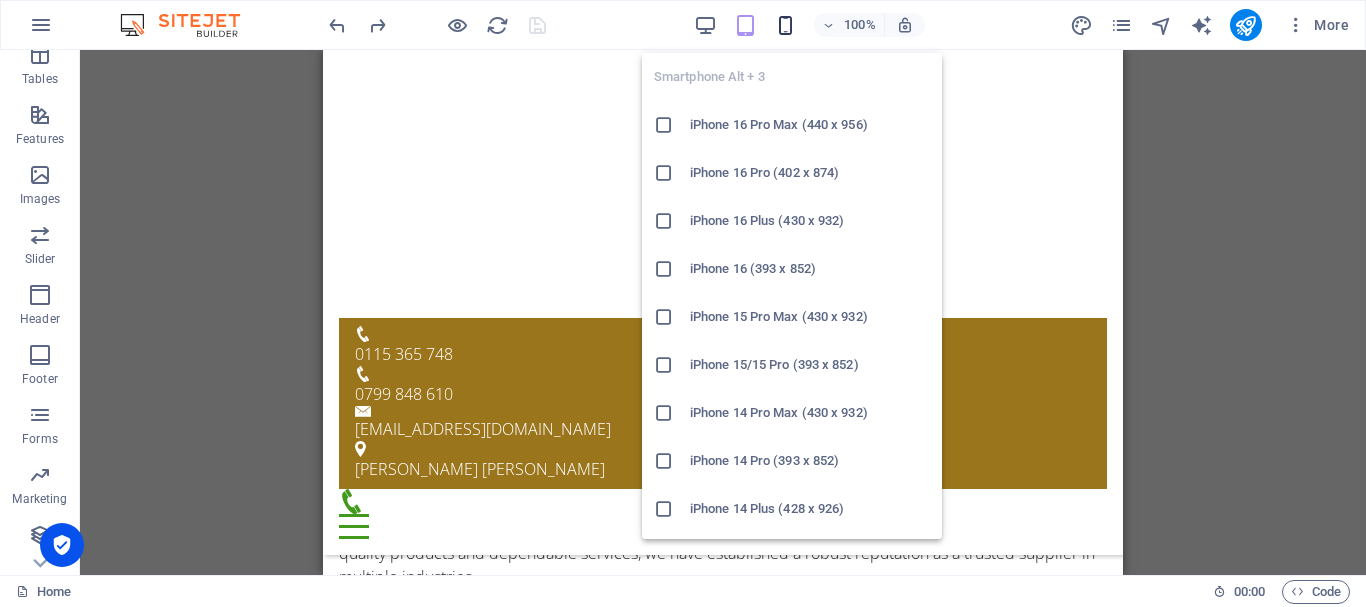 click at bounding box center (785, 25) 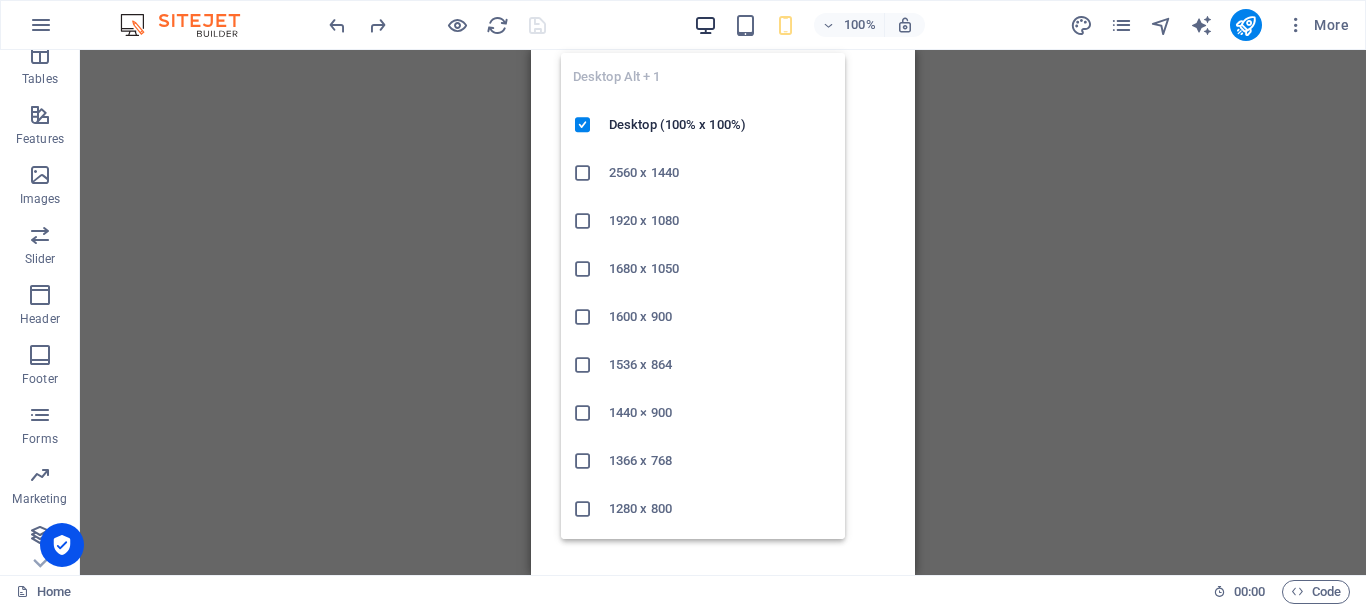 click at bounding box center [705, 25] 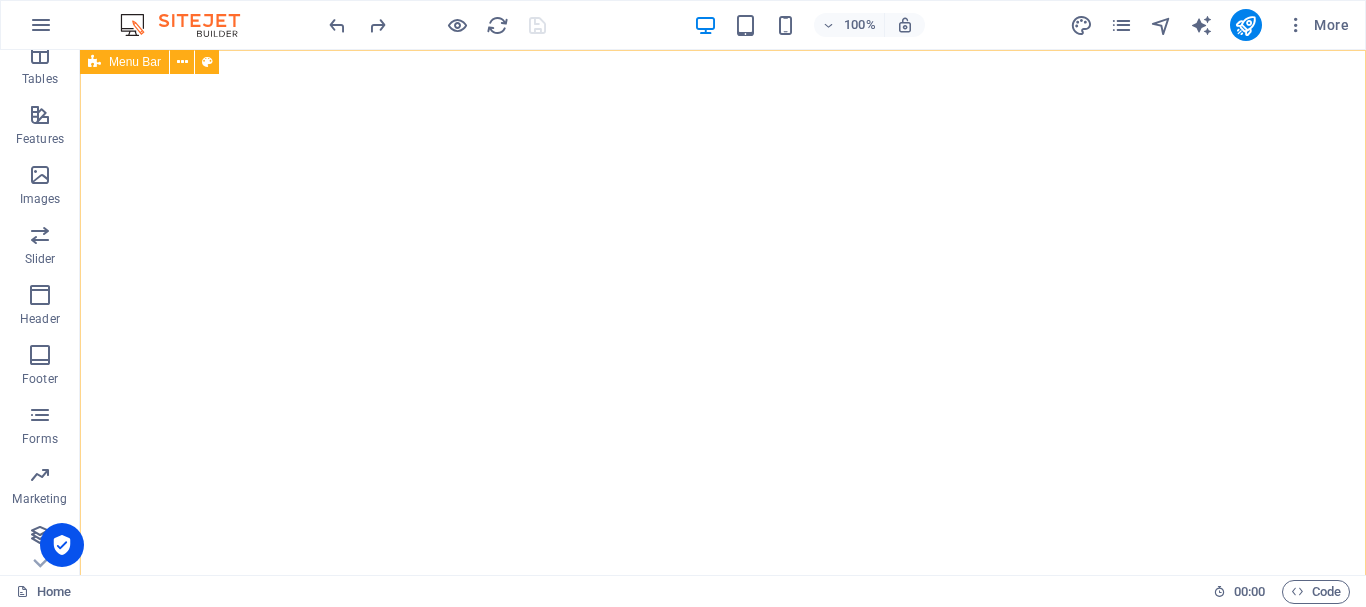 click on "0115 365 748 0799 848 610 [EMAIL_ADDRESS][DOMAIN_NAME] [GEOGRAPHIC_DATA][PERSON_NAME] Home About Us Our Products Services Partners Contact" at bounding box center [723, 1848] 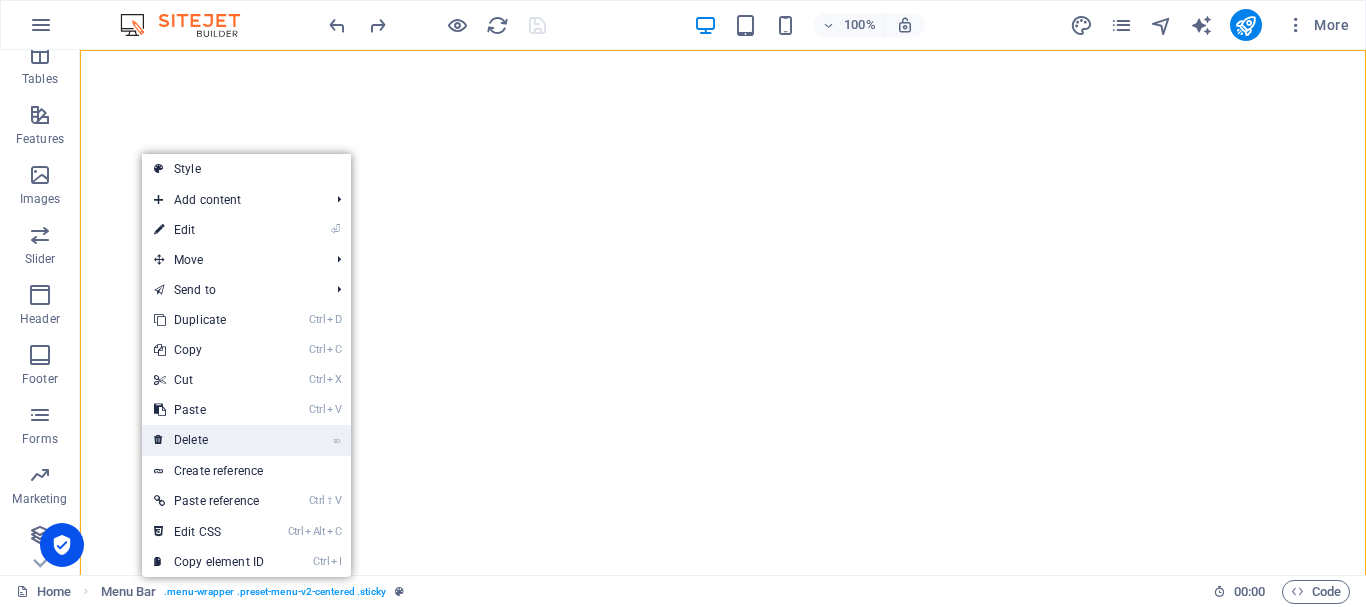 click on "⌦  Delete" at bounding box center (209, 440) 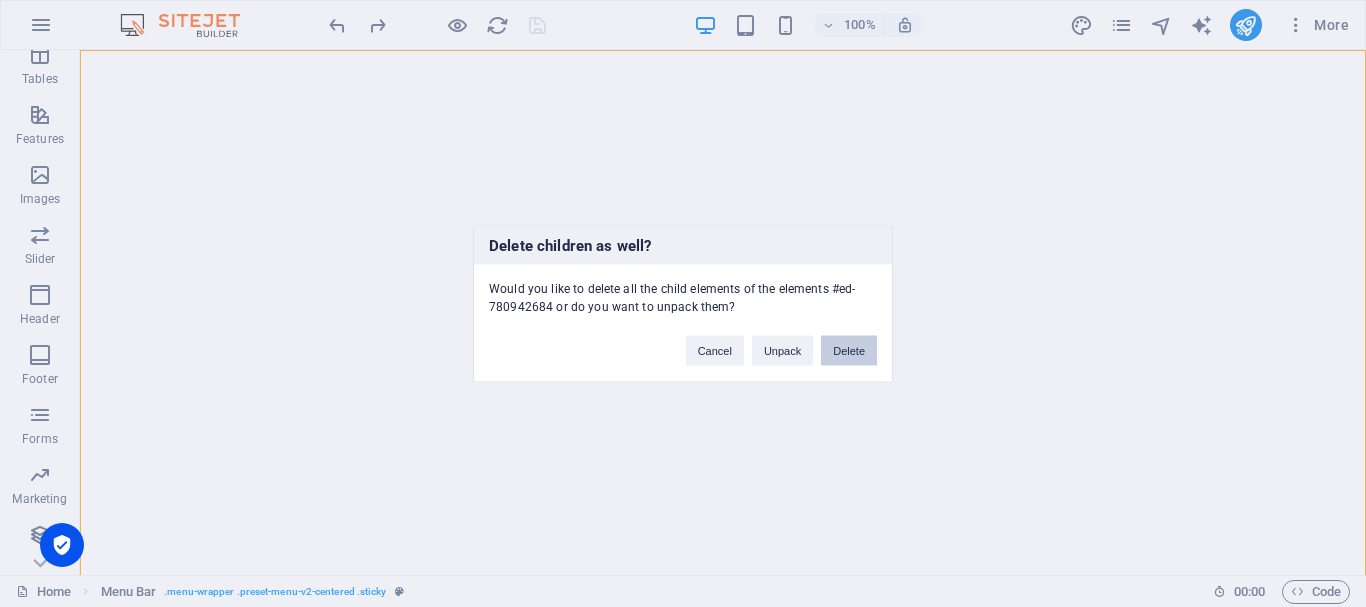 click on "Delete" at bounding box center [849, 350] 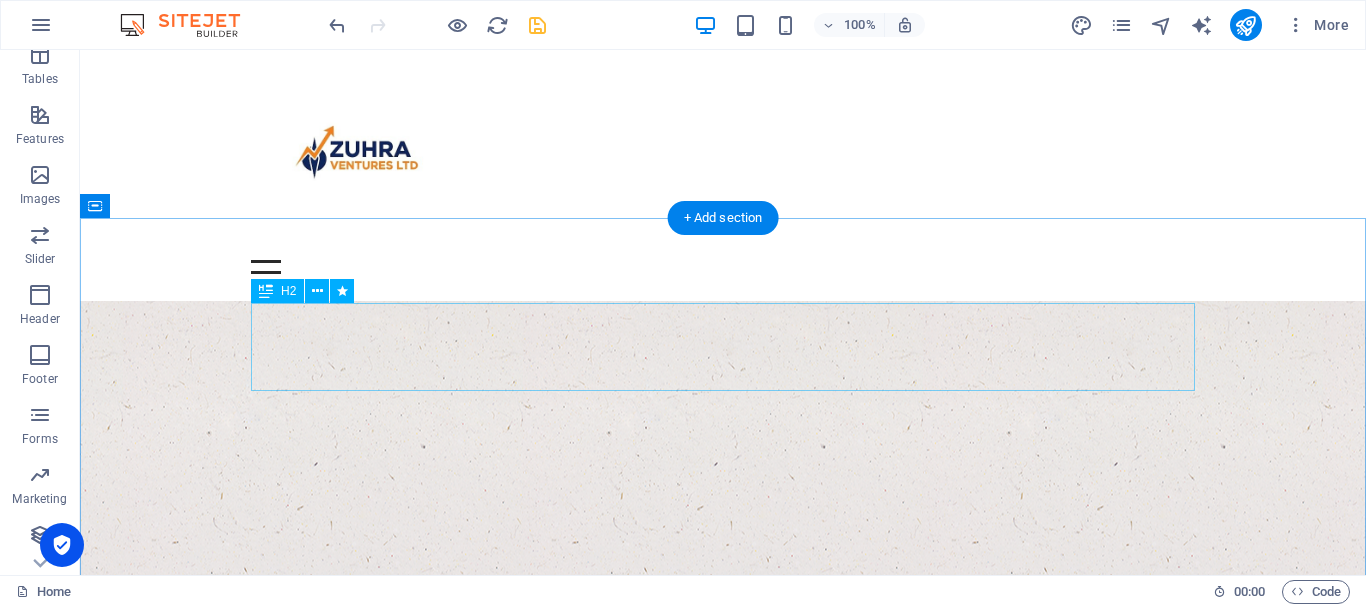 scroll, scrollTop: 0, scrollLeft: 0, axis: both 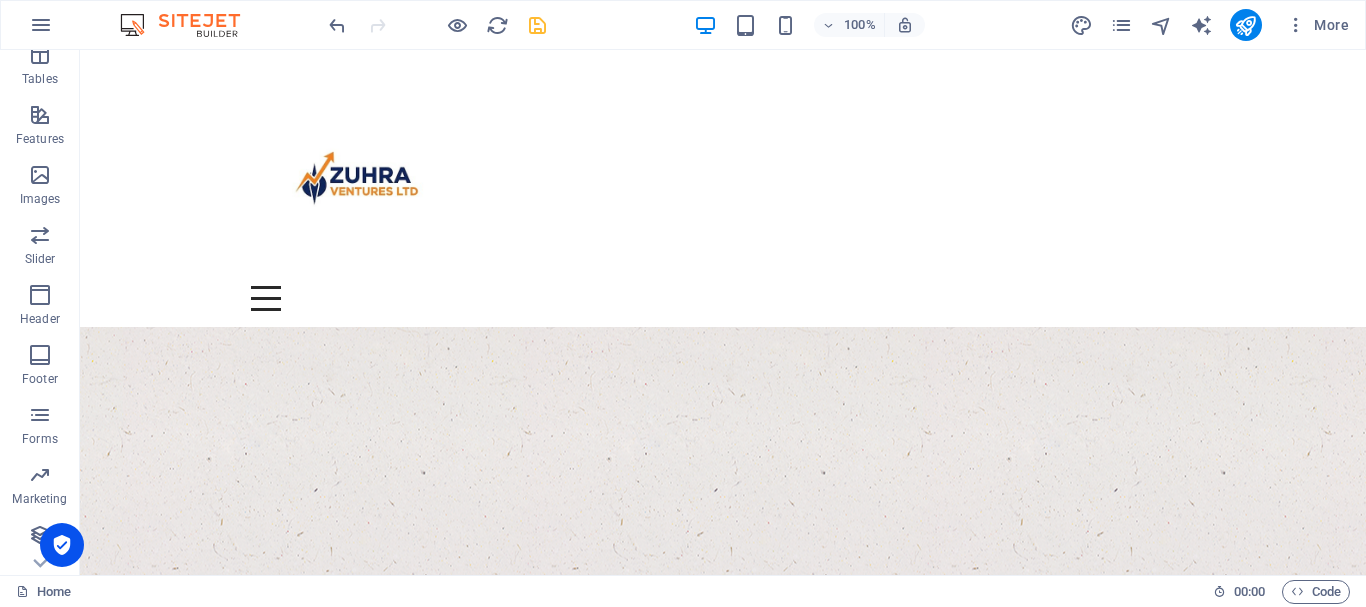 click on "100% More" at bounding box center (683, 25) 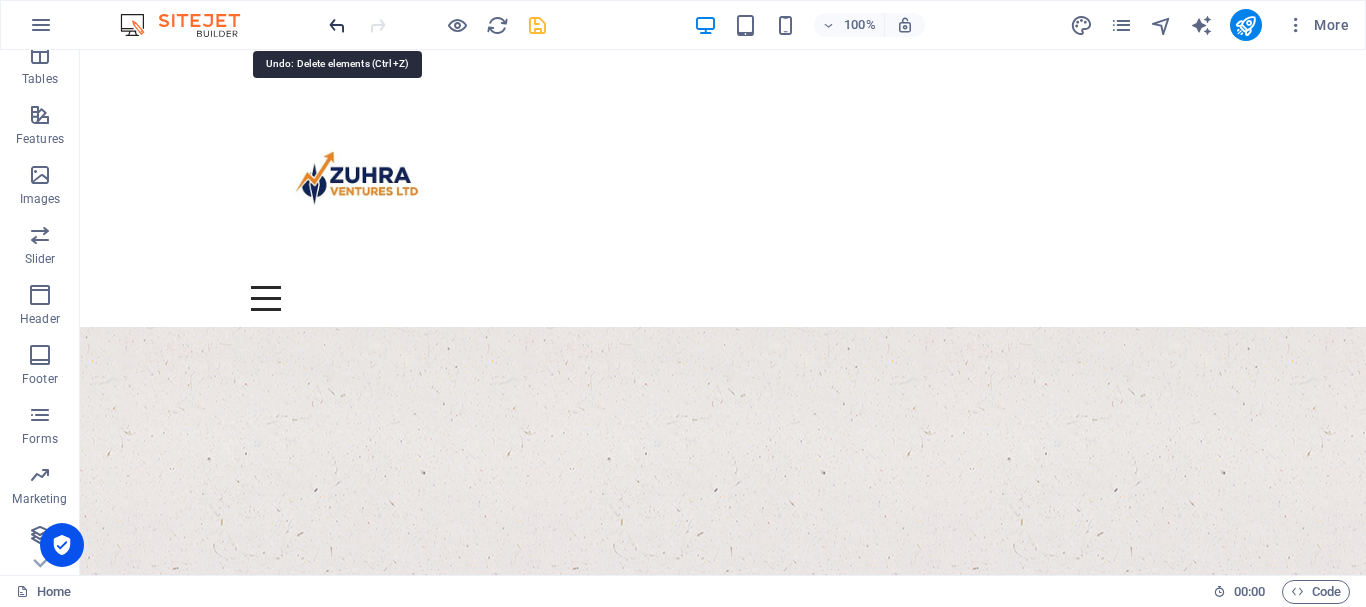 click at bounding box center (337, 25) 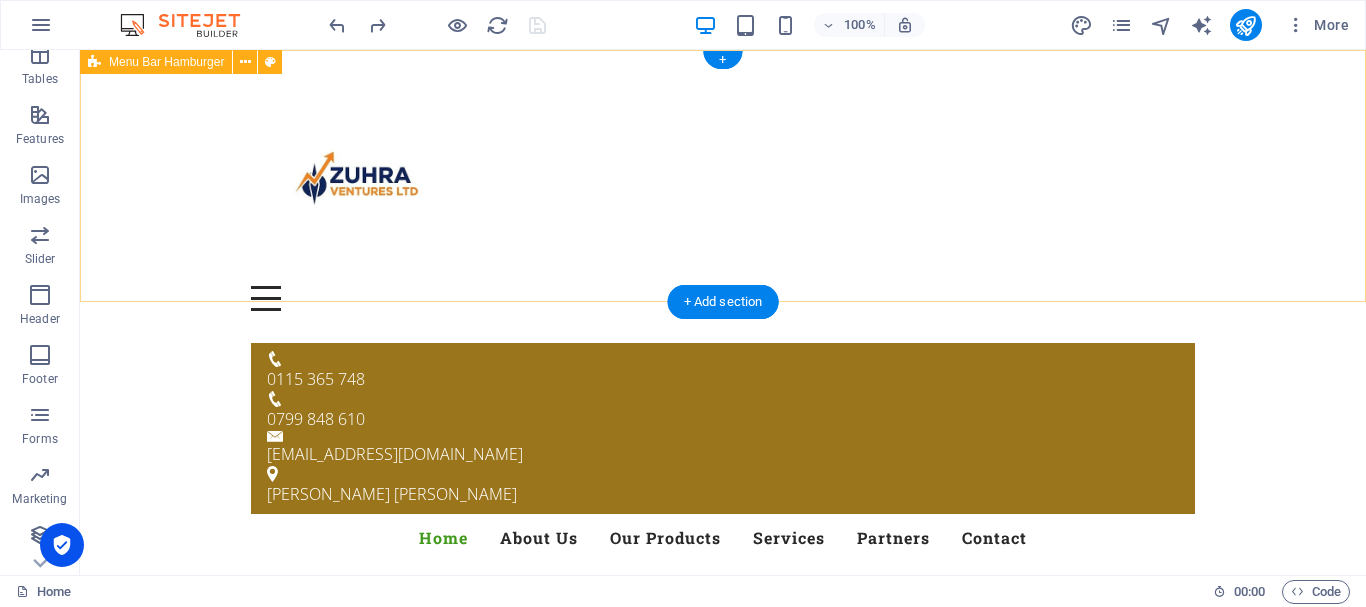 click on "Menu Drop content here or  Add elements  Paste clipboard 01.  STARTPAGE
02.  SUBPAGE
03.  SUBPAGE
04.  SUBPAGE
05.  SUBPAGE" at bounding box center [723, 188] 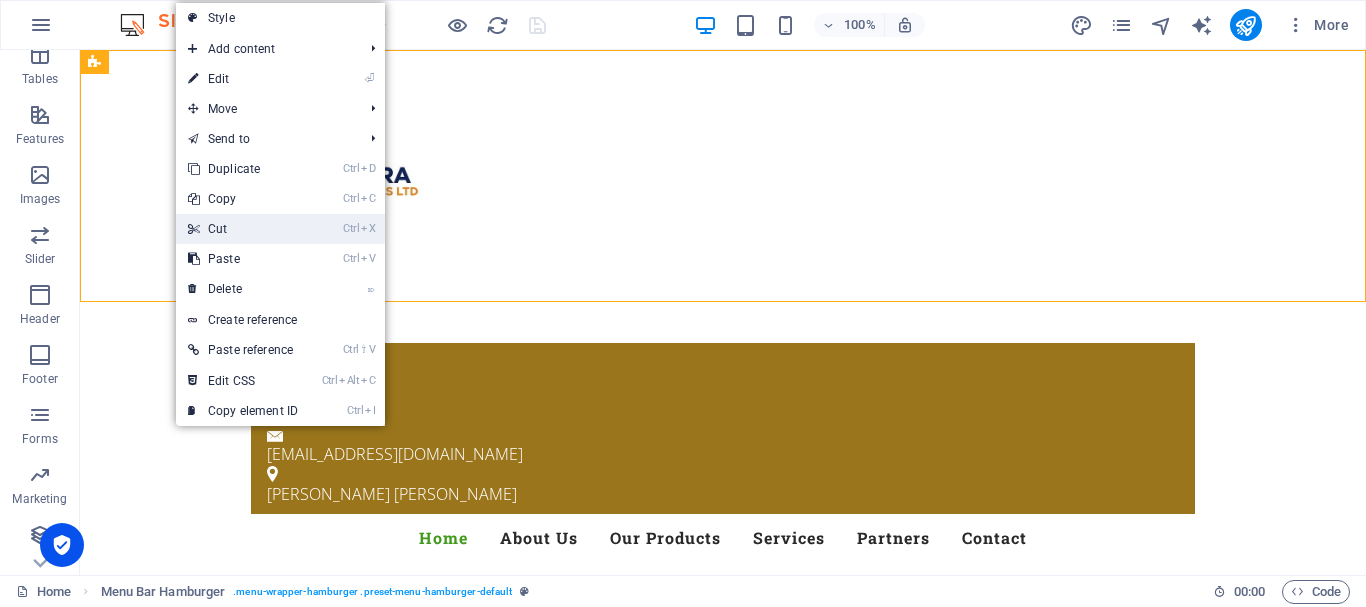 click on "Ctrl X  Cut" at bounding box center [243, 229] 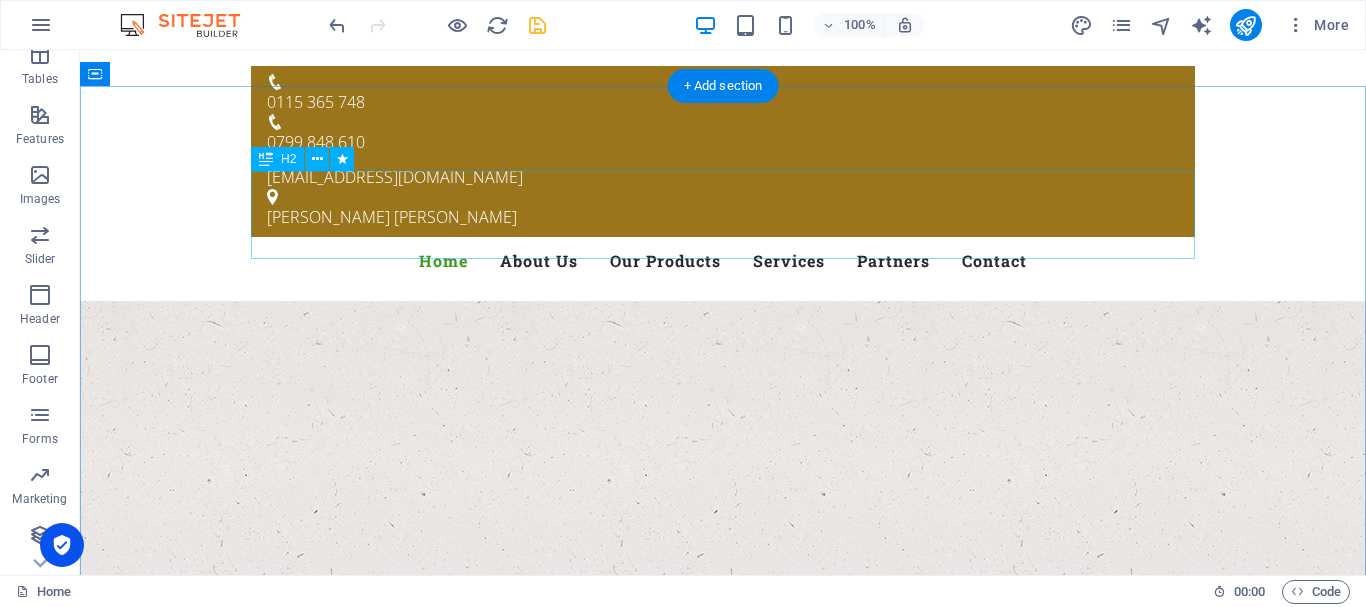 click on "Welcome to Zuhra Ventures Ltd" at bounding box center [723, 648] 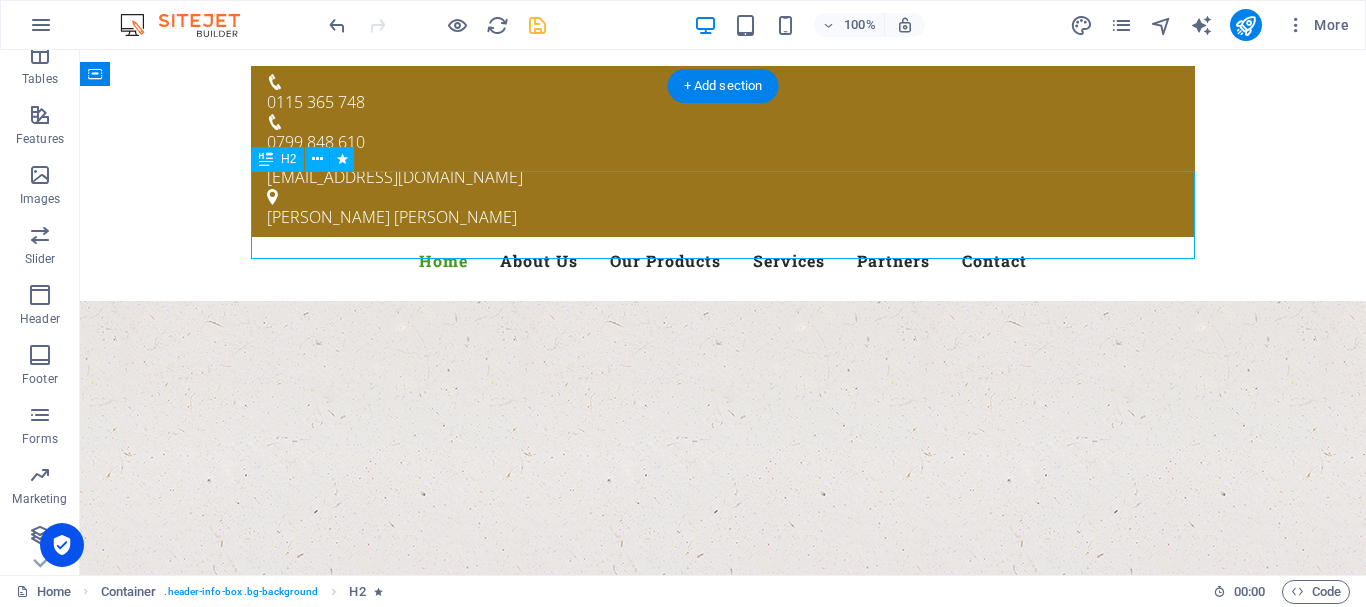 click on "Welcome to Zuhra Ventures Ltd" at bounding box center (723, 648) 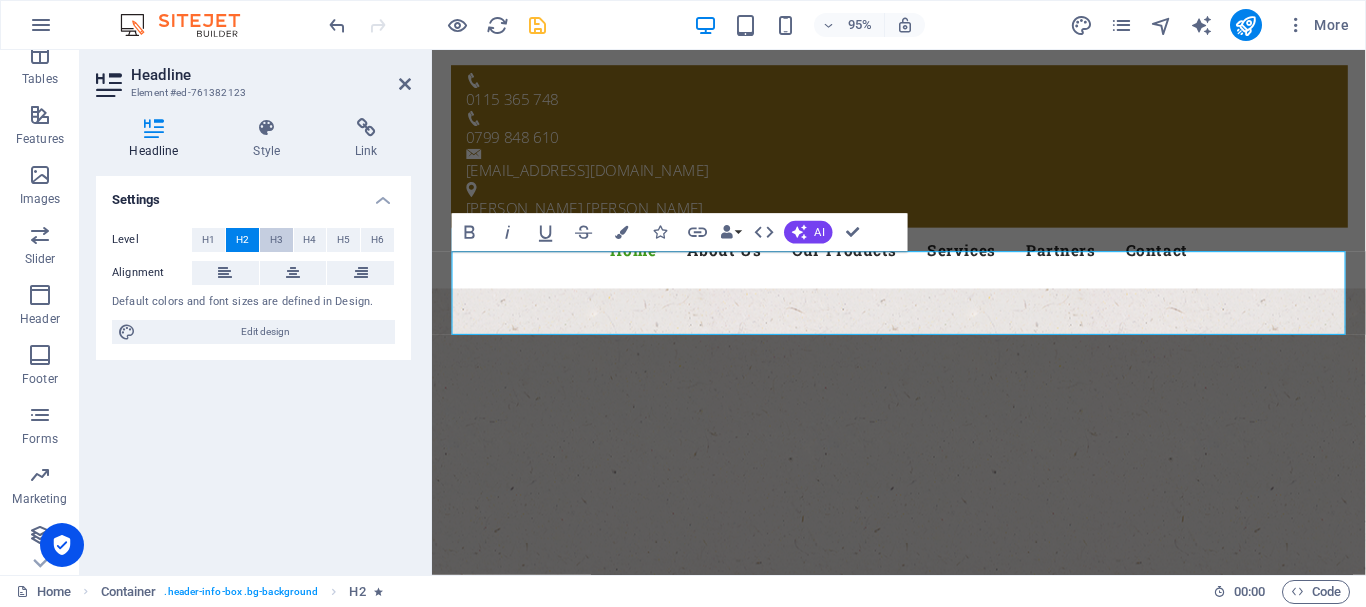 click on "H3" at bounding box center (276, 240) 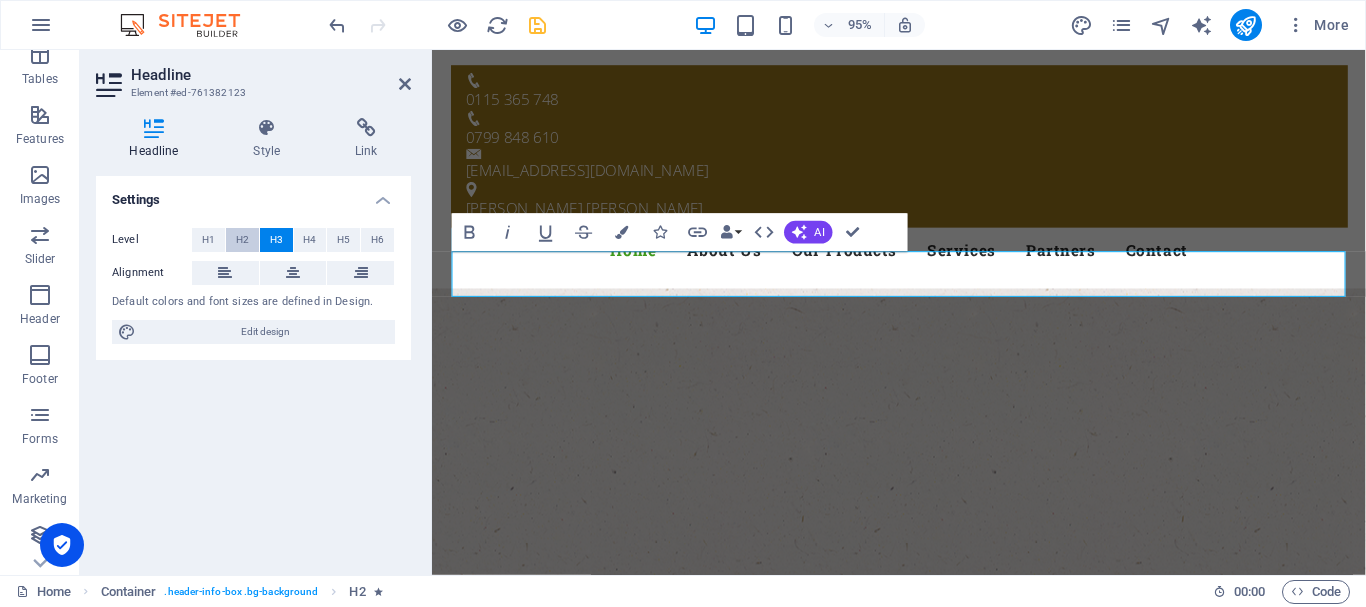 click on "H2" at bounding box center [242, 240] 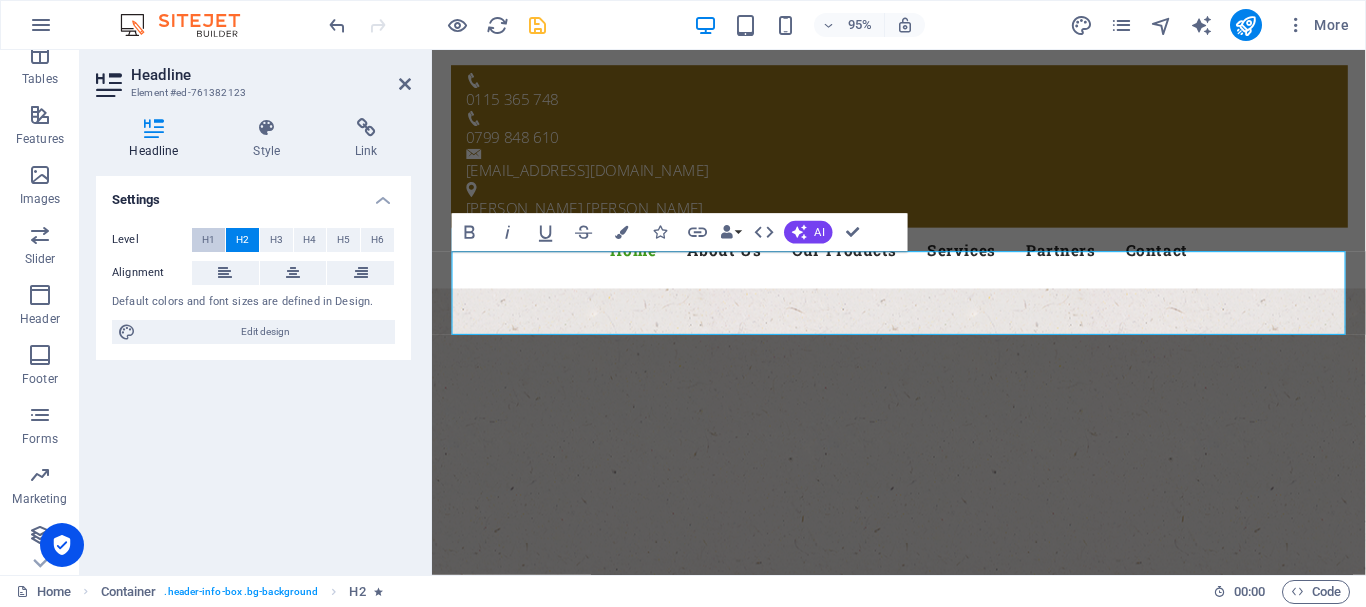 click on "H1" at bounding box center [208, 240] 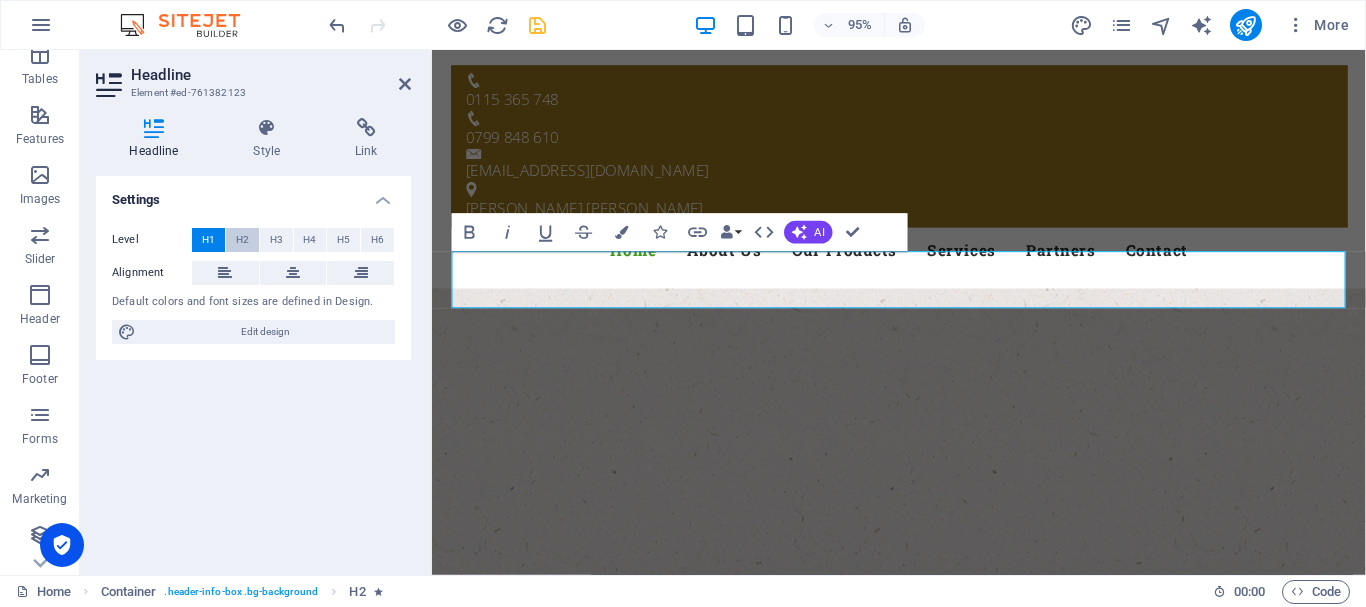 click on "H2" at bounding box center [242, 240] 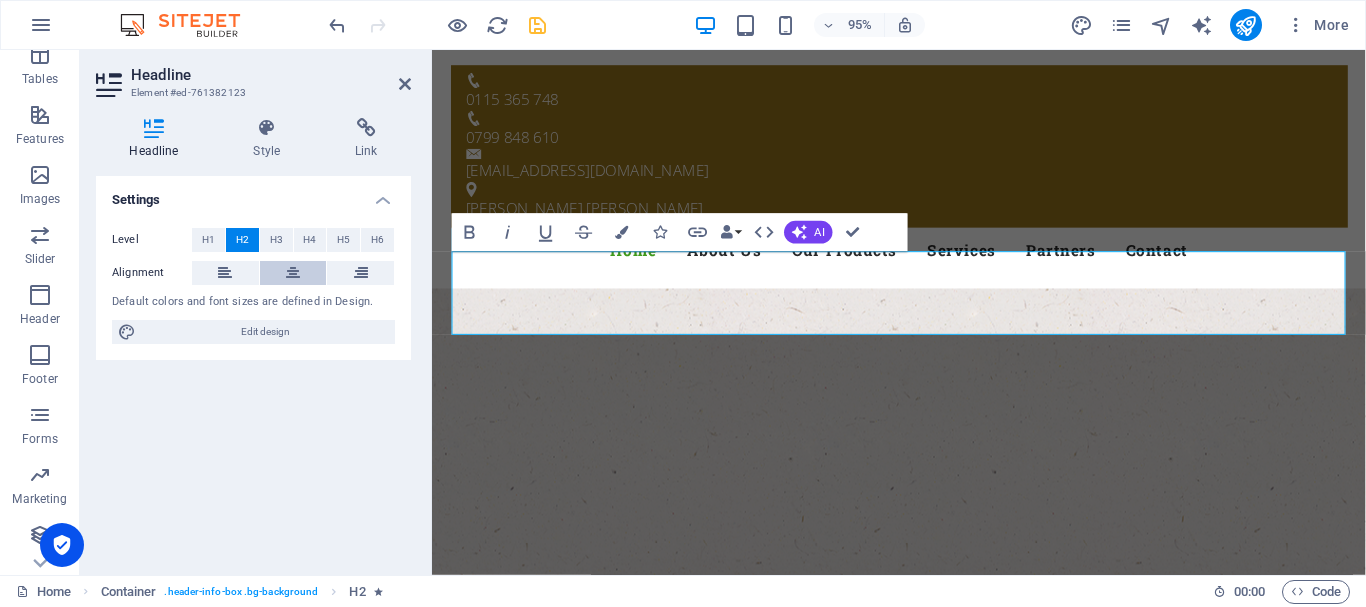 click at bounding box center [293, 273] 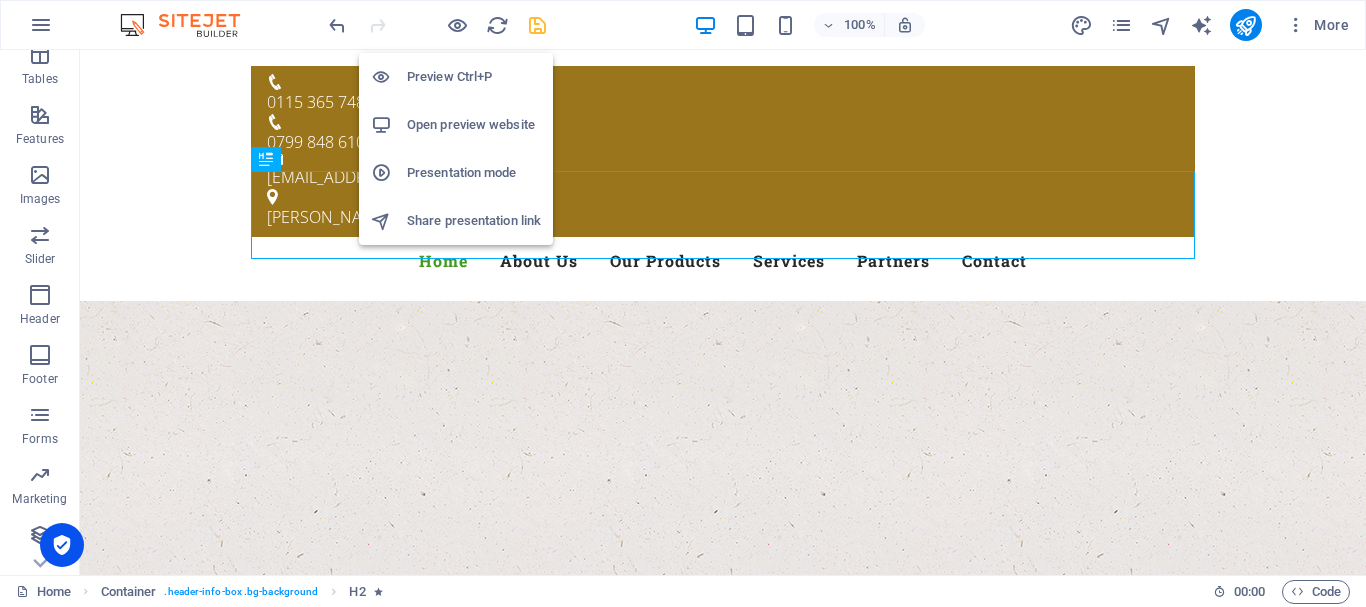click on "Open preview website" at bounding box center [474, 125] 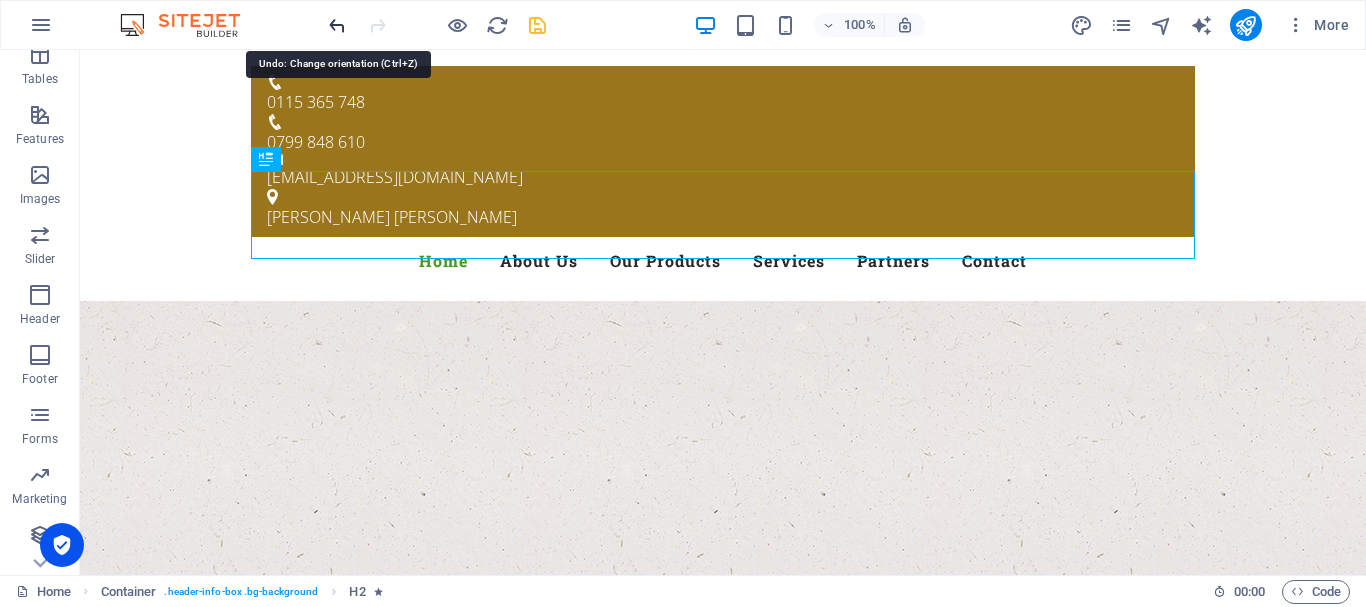 click at bounding box center [337, 25] 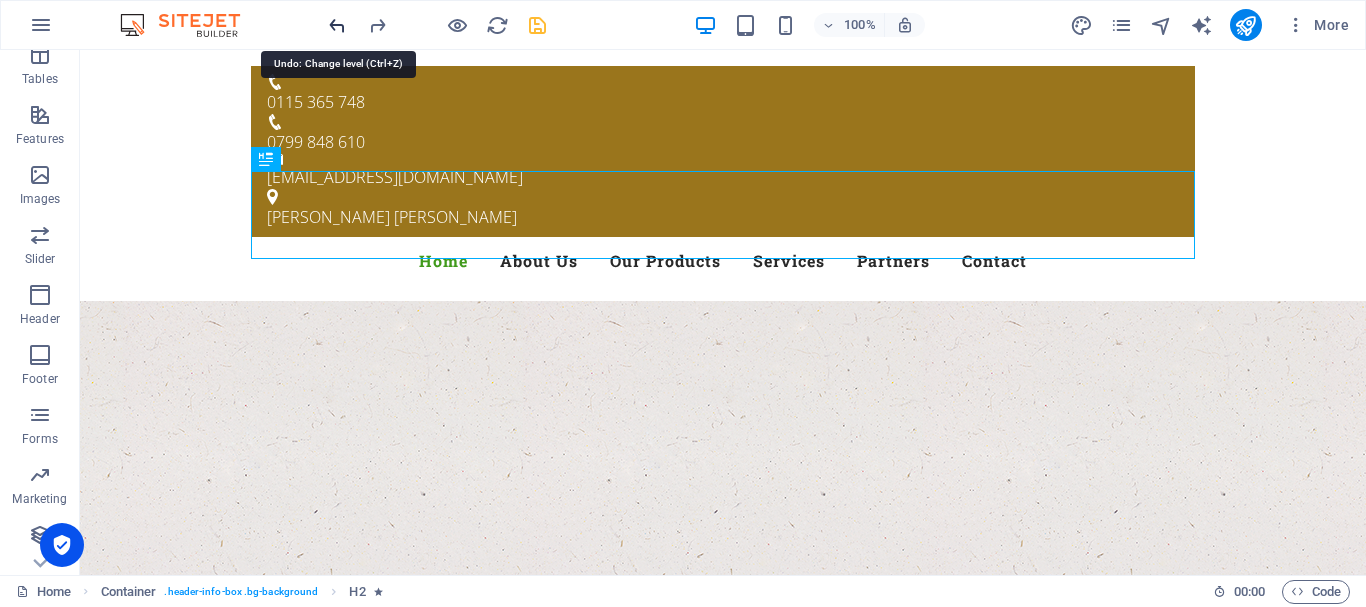 click at bounding box center [337, 25] 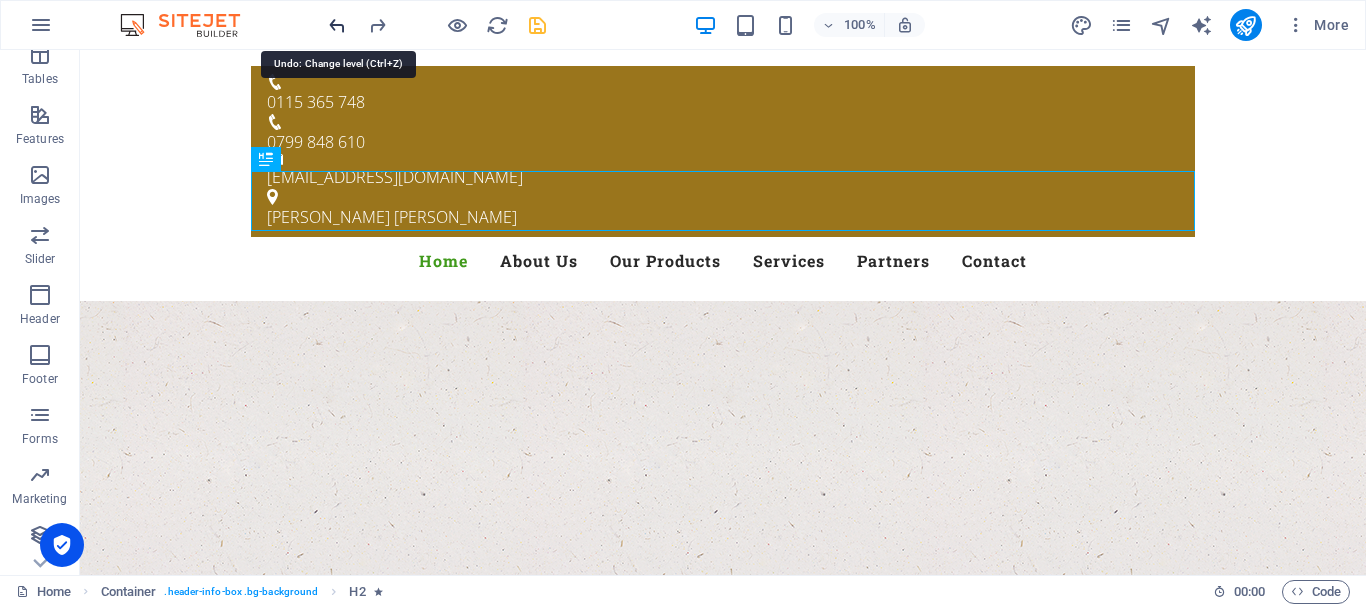 click at bounding box center [337, 25] 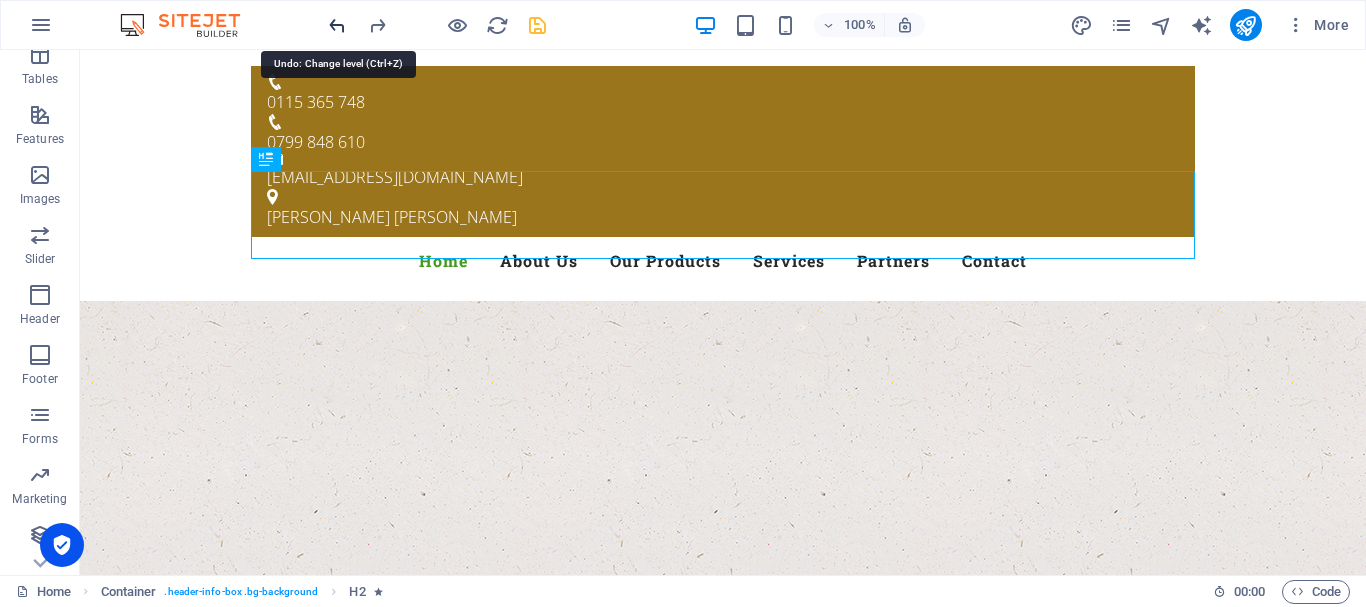 click at bounding box center [337, 25] 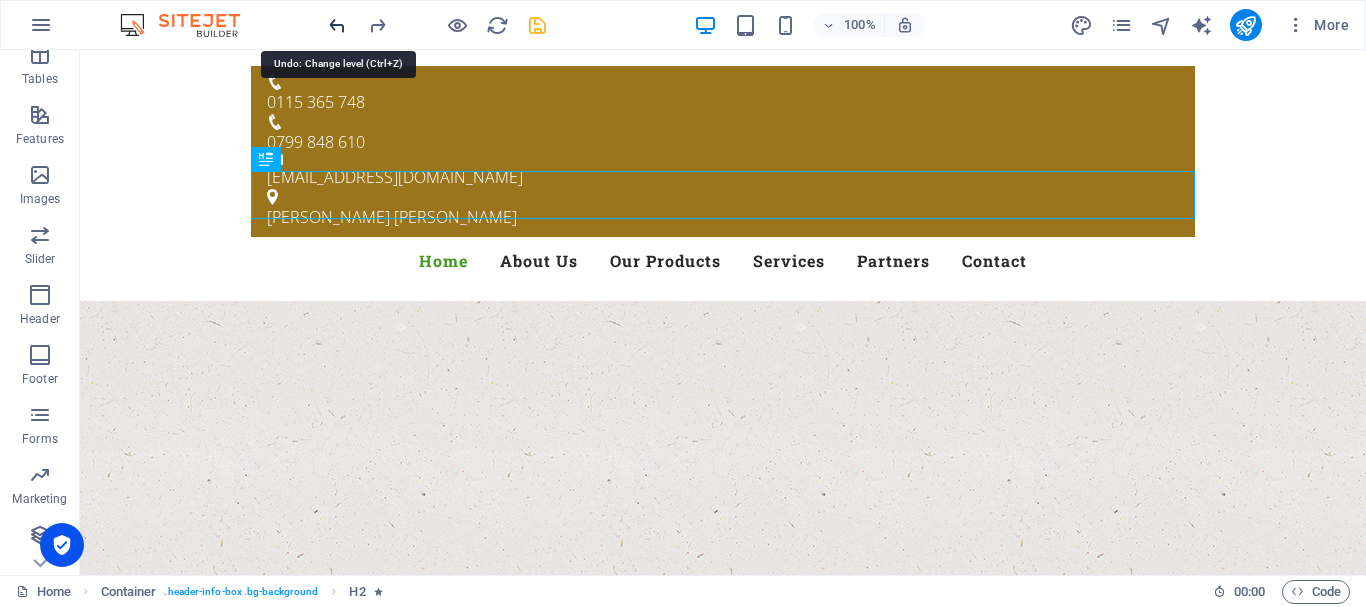 click at bounding box center [337, 25] 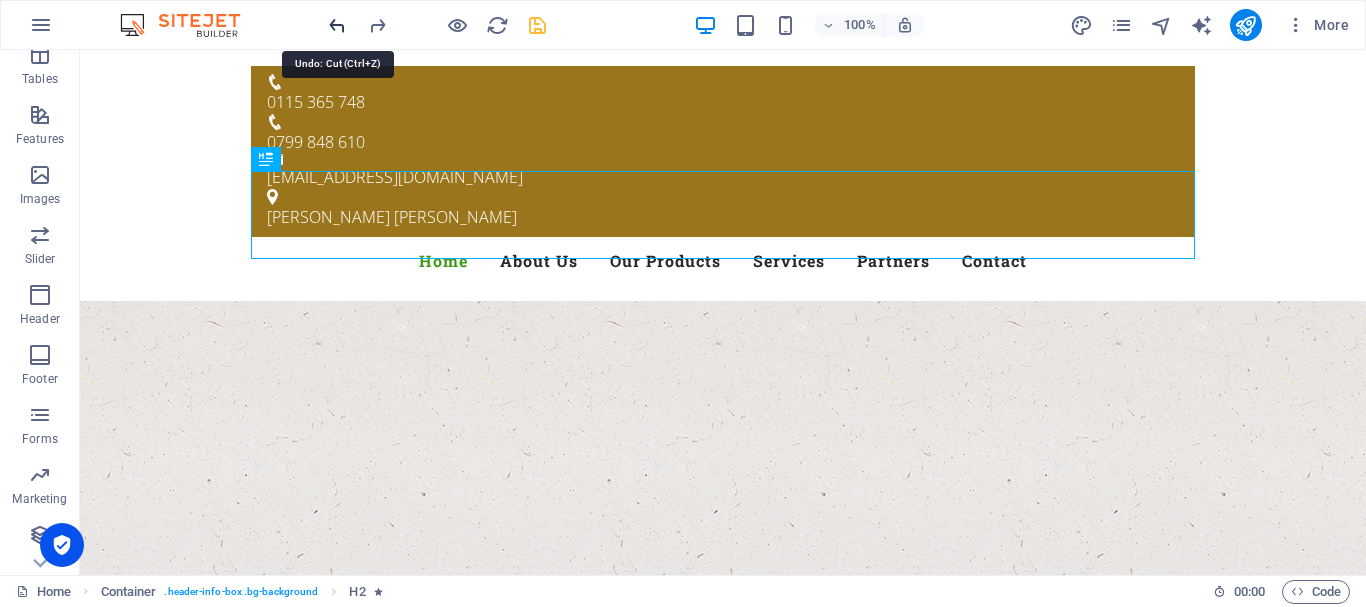 click at bounding box center [337, 25] 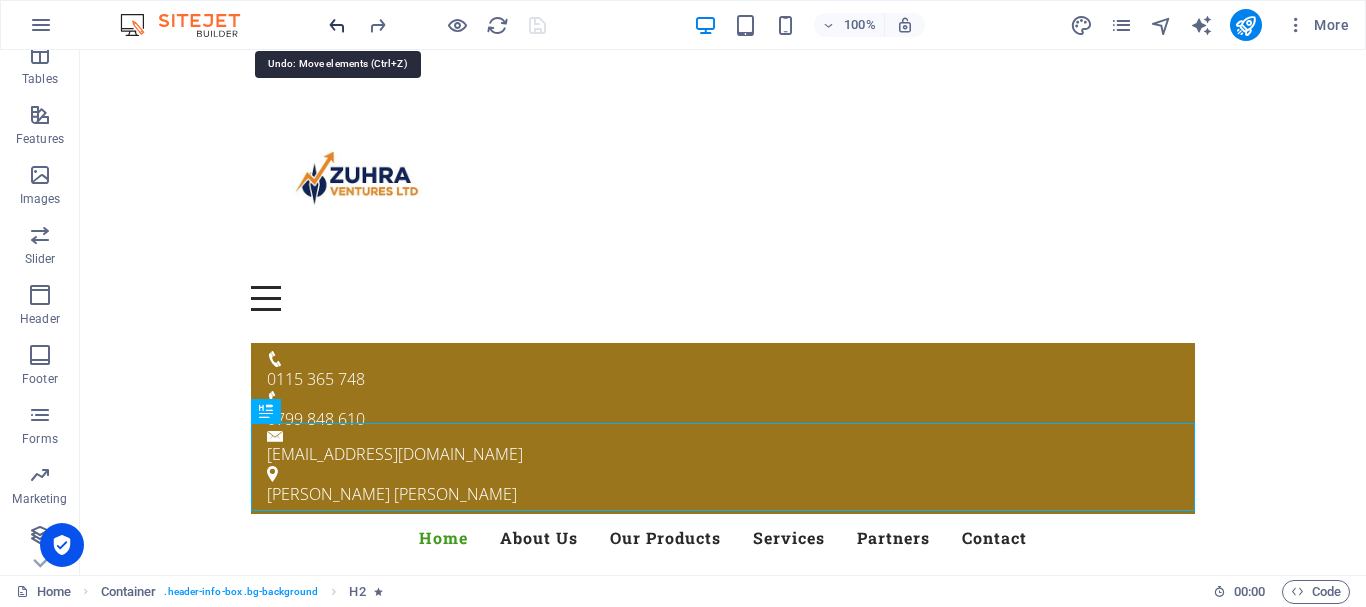 click at bounding box center (337, 25) 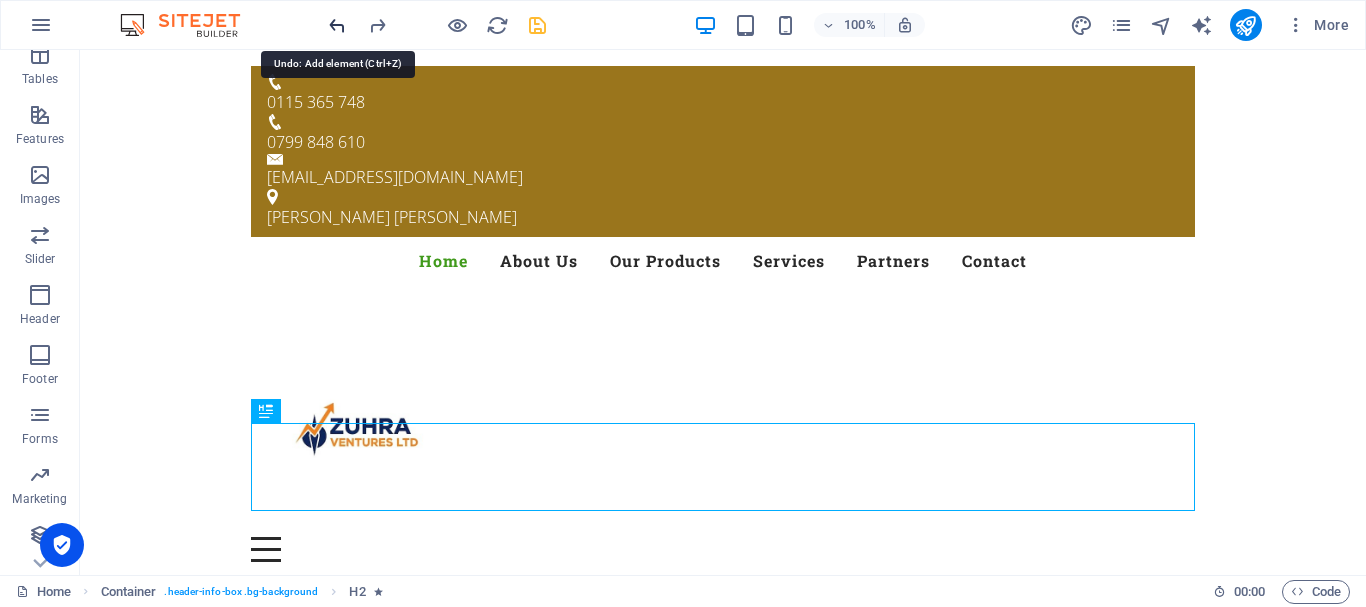 click at bounding box center [337, 25] 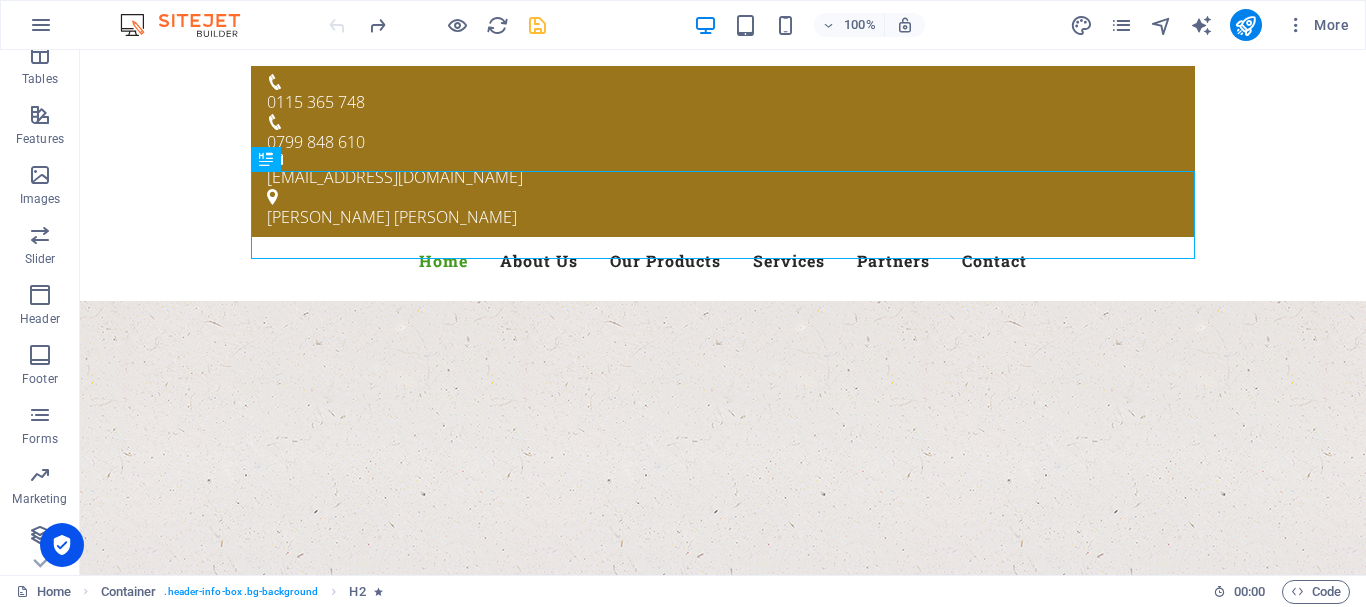 click at bounding box center (437, 25) 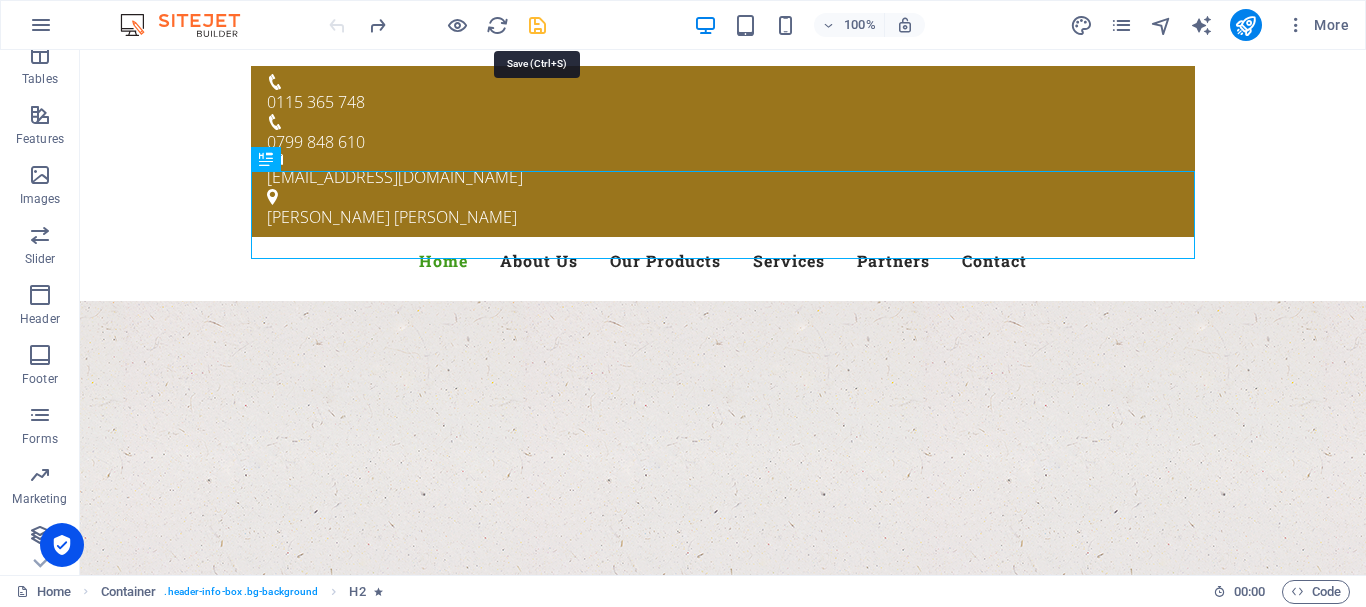 click at bounding box center (537, 25) 